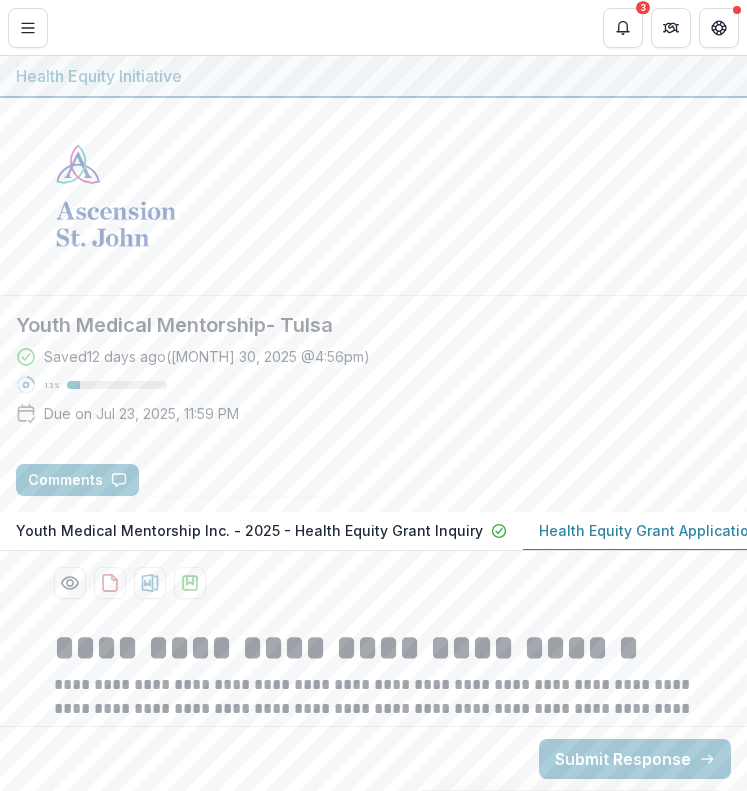 scroll, scrollTop: 0, scrollLeft: 0, axis: both 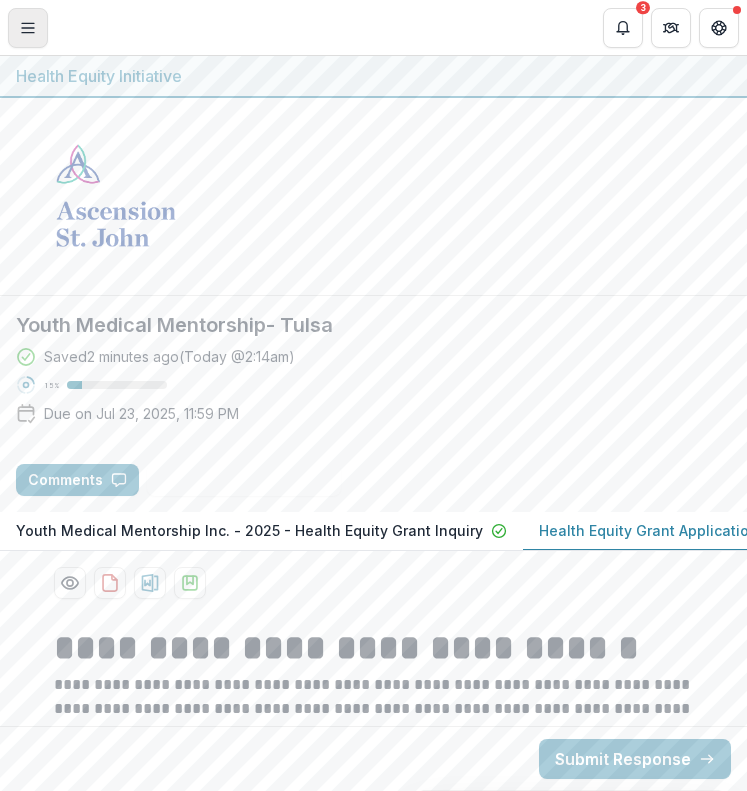 click 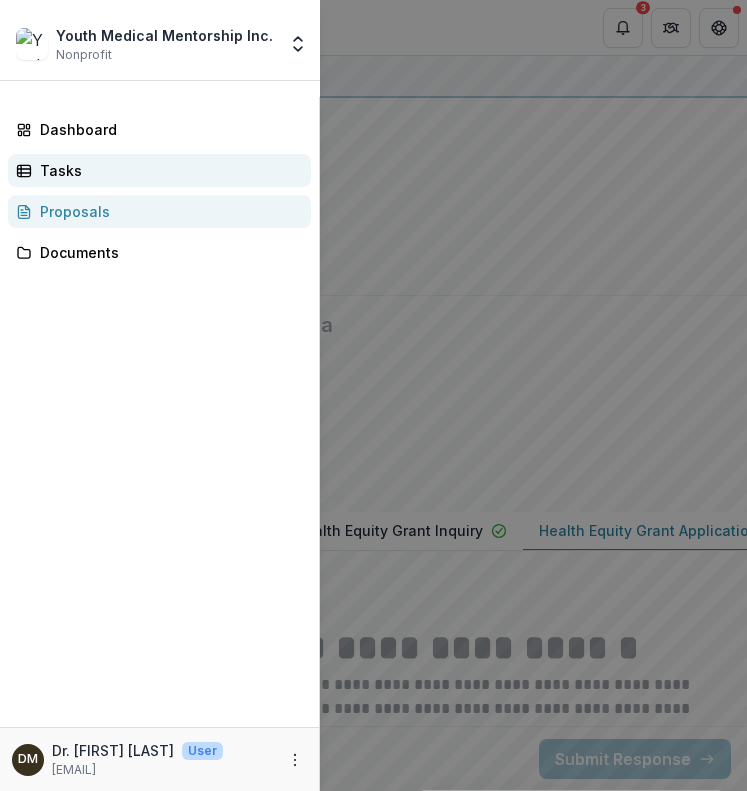 click on "Tasks" at bounding box center (167, 170) 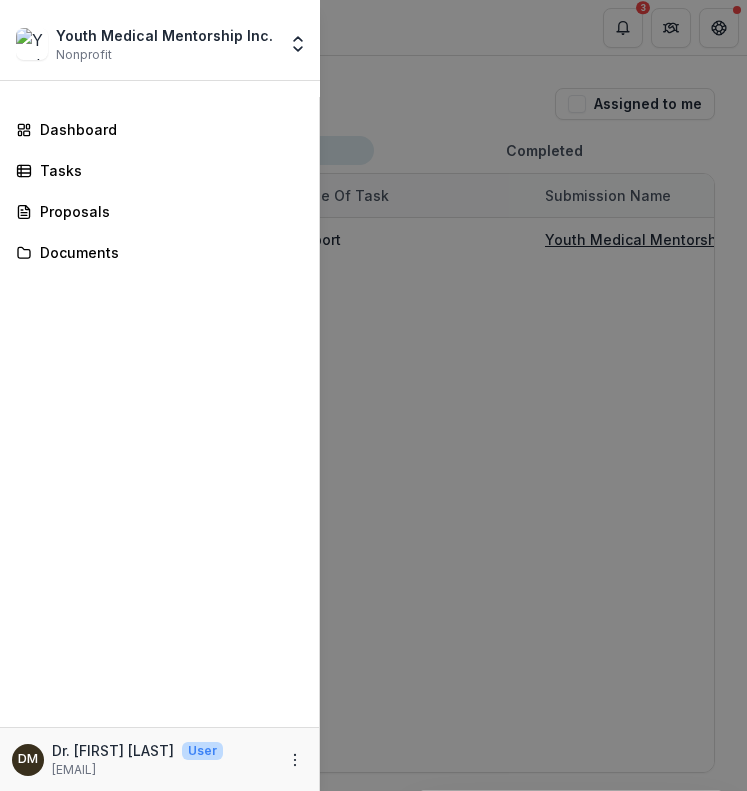 click on "Youth Medical Mentorship Inc. Nonprofit Team Settings Settings Dashboard Tasks Proposals Documents DM Dr. [FIRST] [LAST] User [EMAIL]" at bounding box center [373, 395] 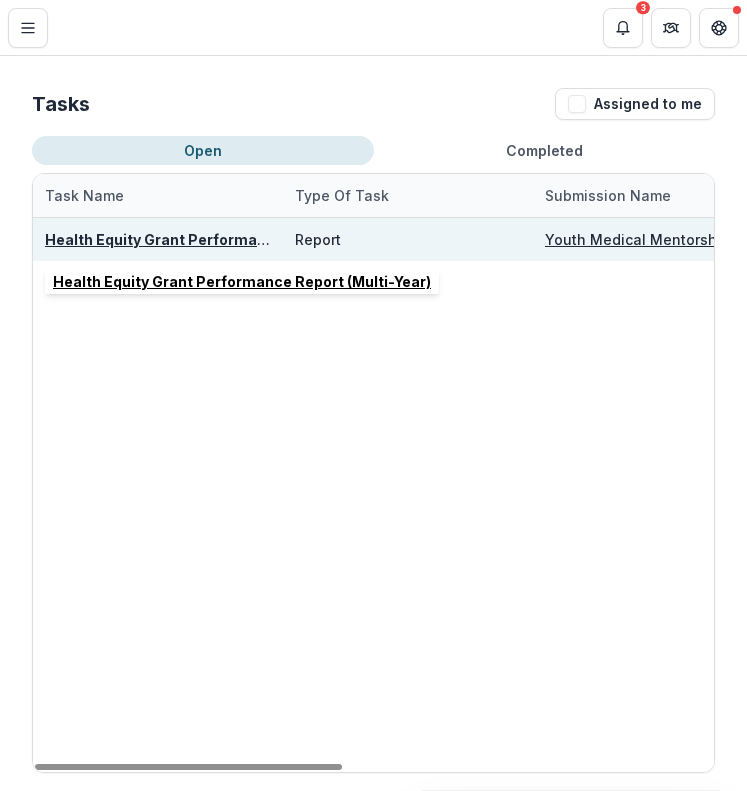 click on "Health Equity Grant Performance Report (Multi-Year)" at bounding box center [234, 239] 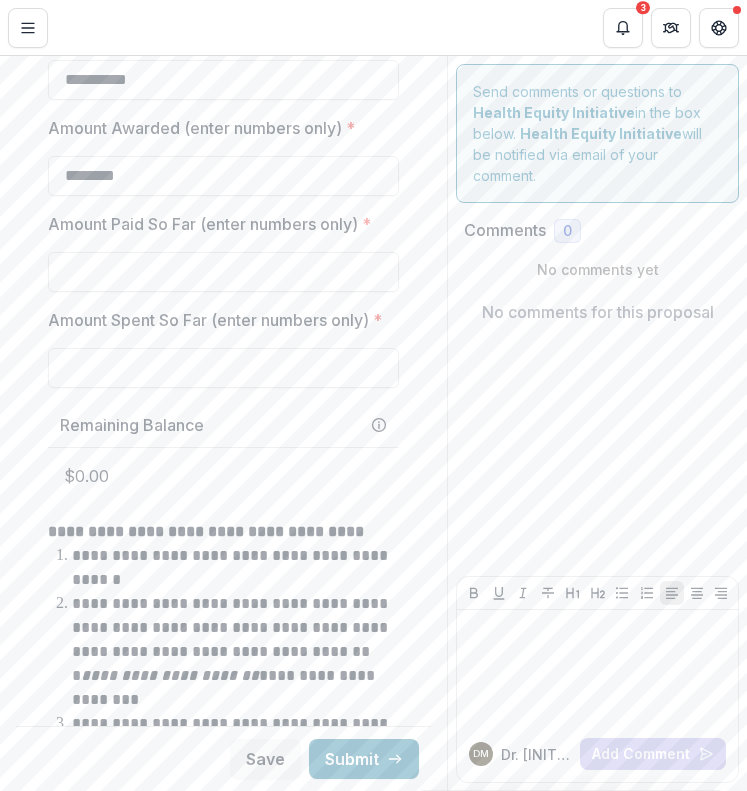 scroll, scrollTop: 1238, scrollLeft: 0, axis: vertical 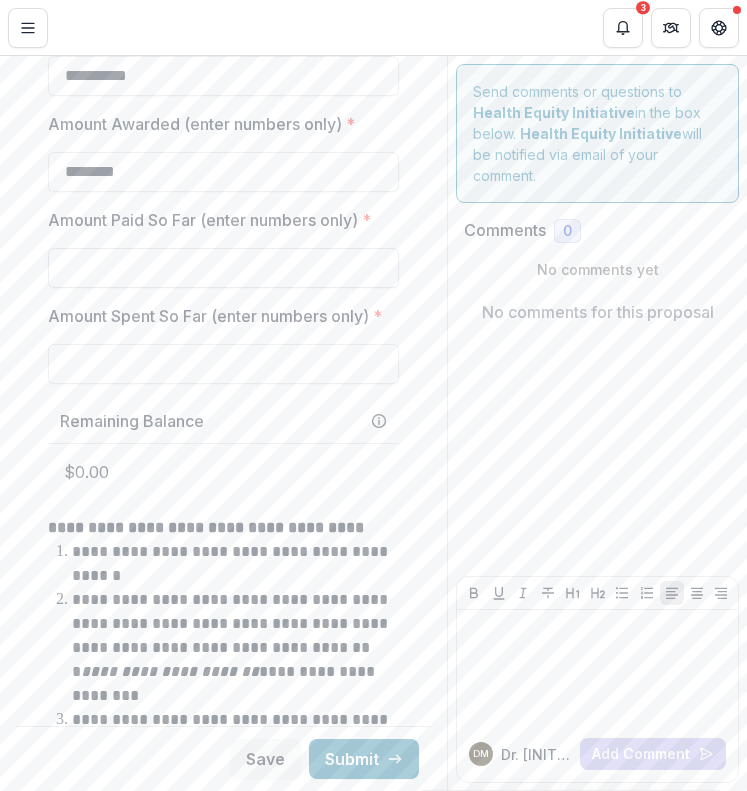click on "Amount Paid So Far (enter numbers only) *" at bounding box center [223, 268] 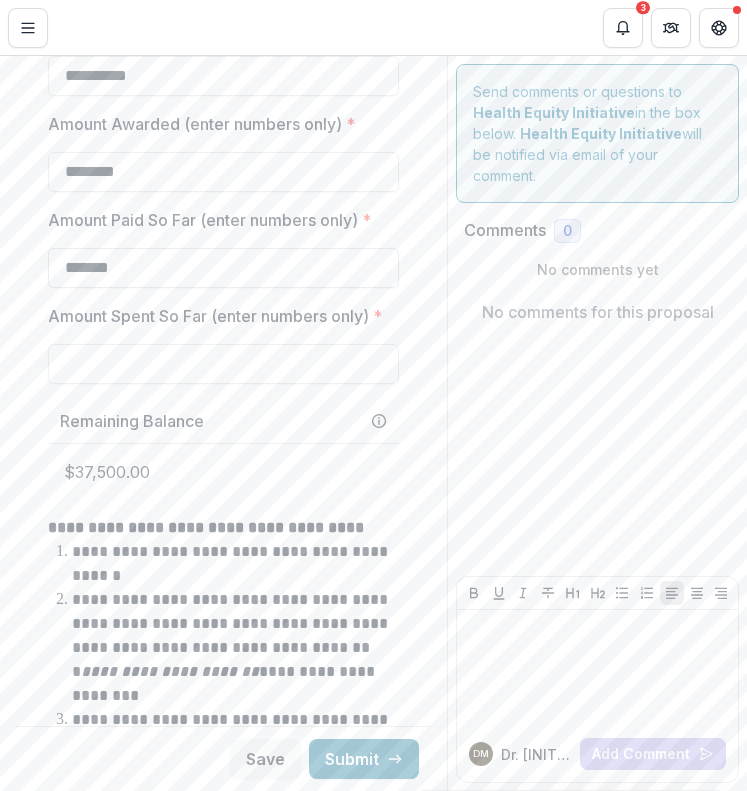 type on "********" 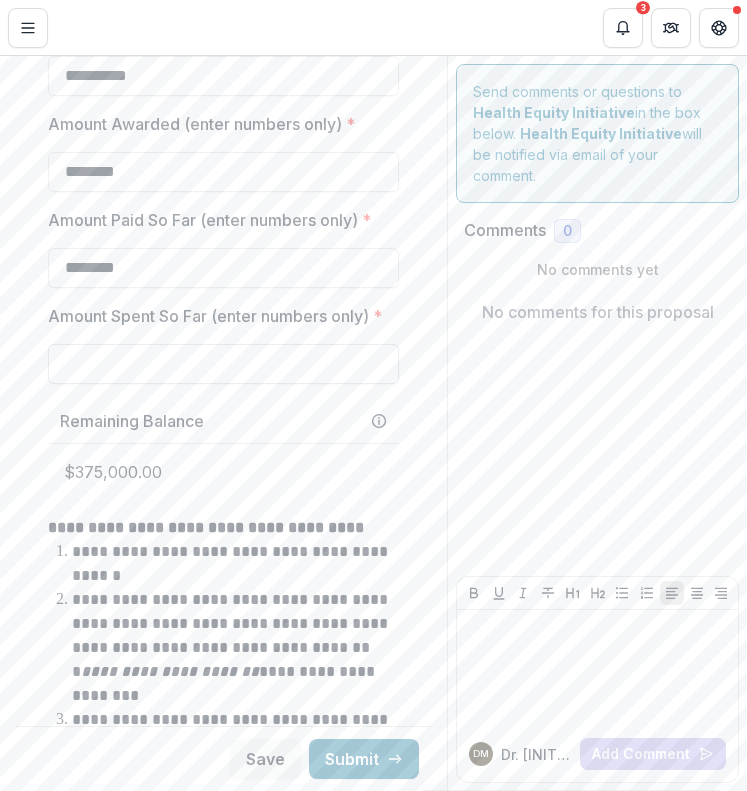 click on "Amount Spent So Far (enter numbers only) *" at bounding box center (223, 364) 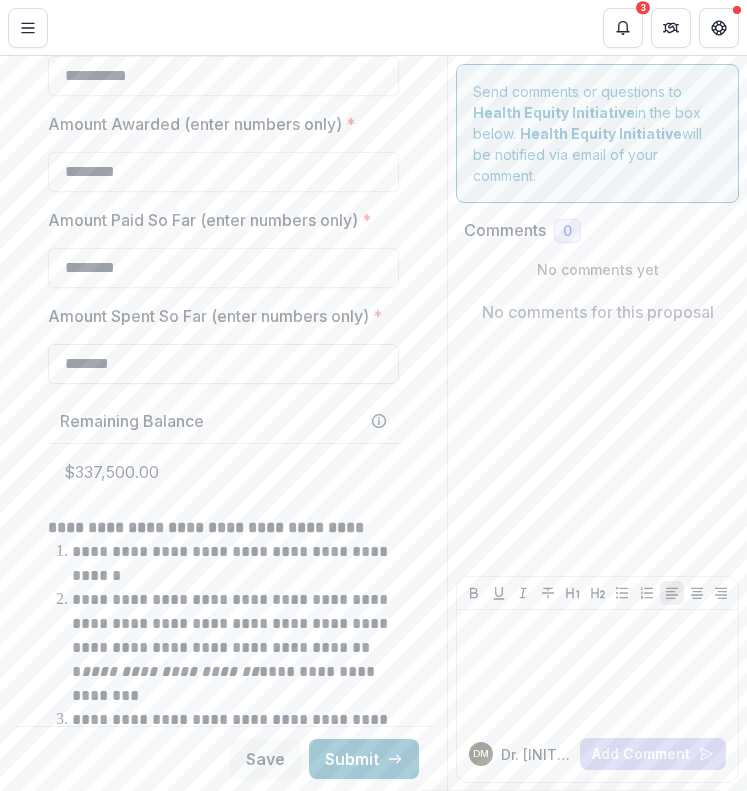 type on "********" 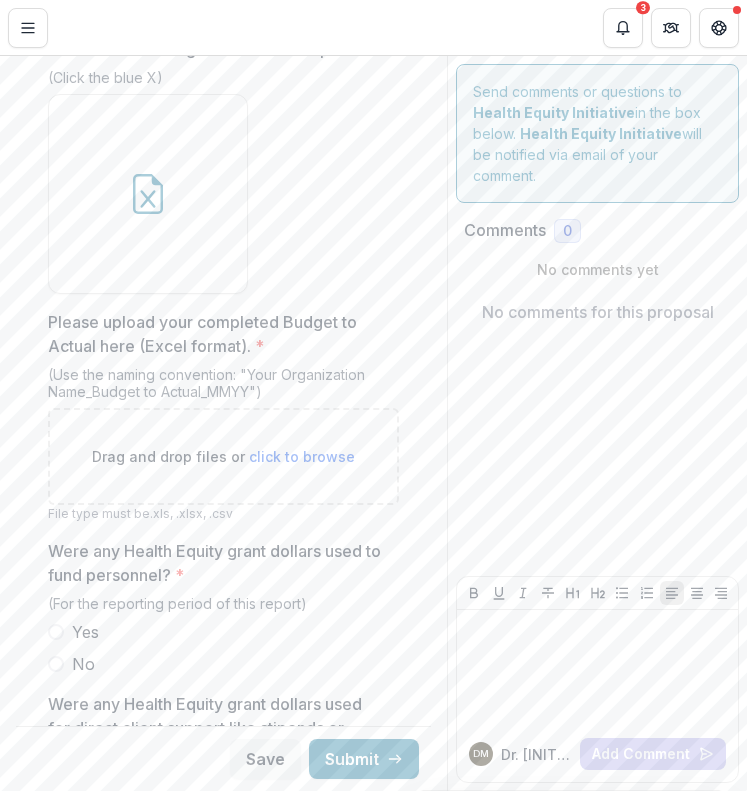 scroll, scrollTop: 2043, scrollLeft: 0, axis: vertical 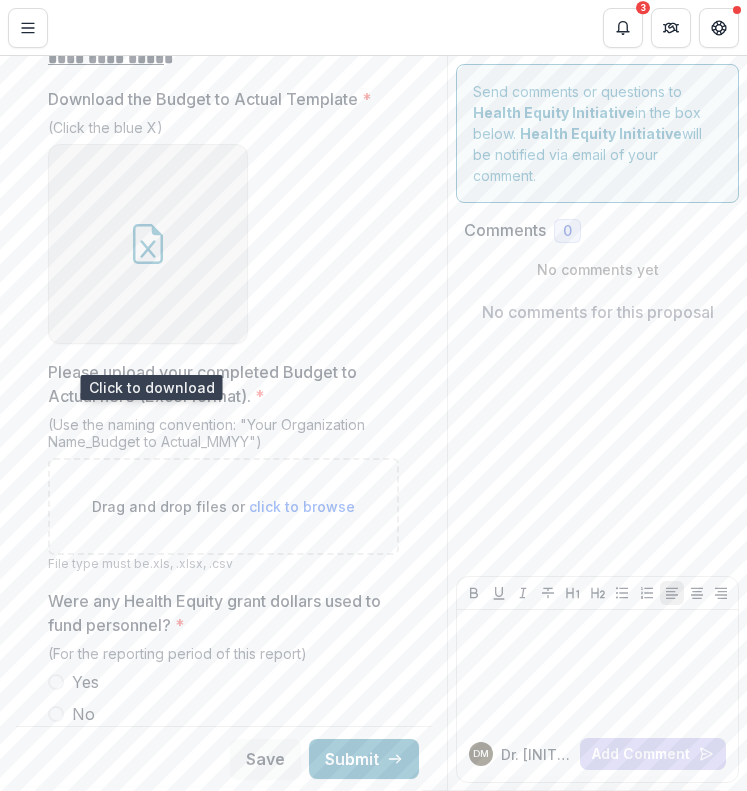 click 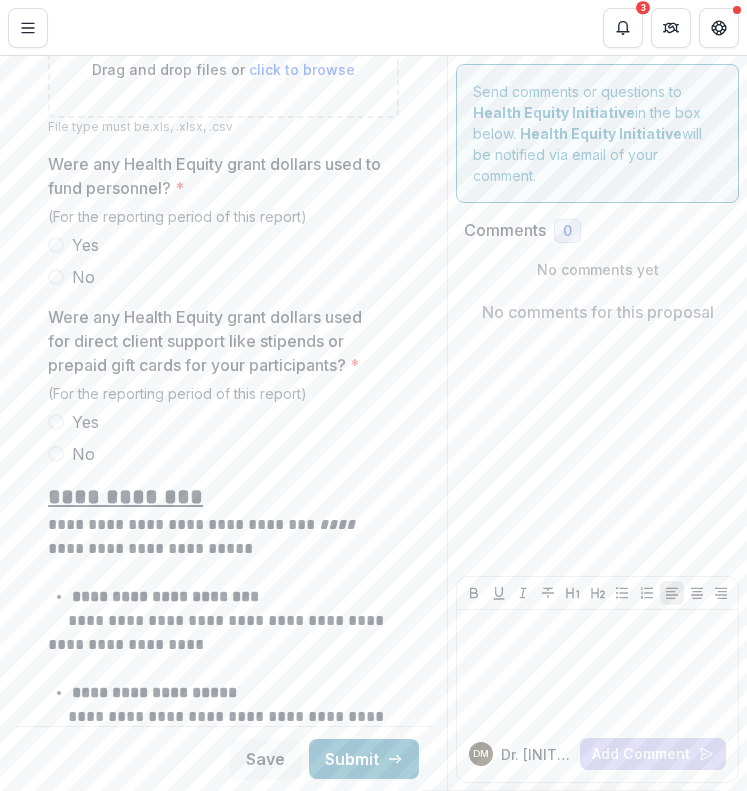 scroll, scrollTop: 2482, scrollLeft: 0, axis: vertical 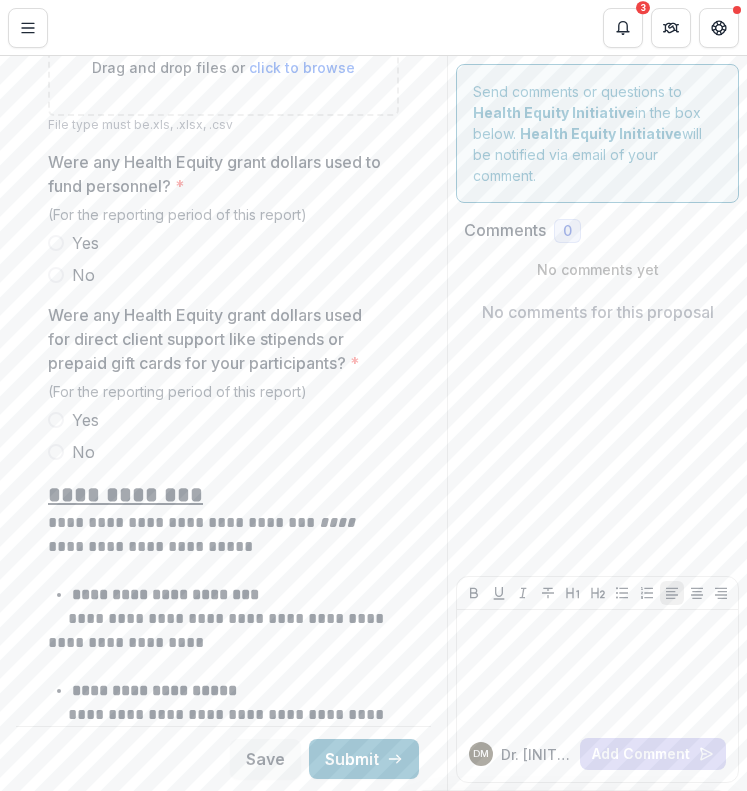 click at bounding box center (56, 243) 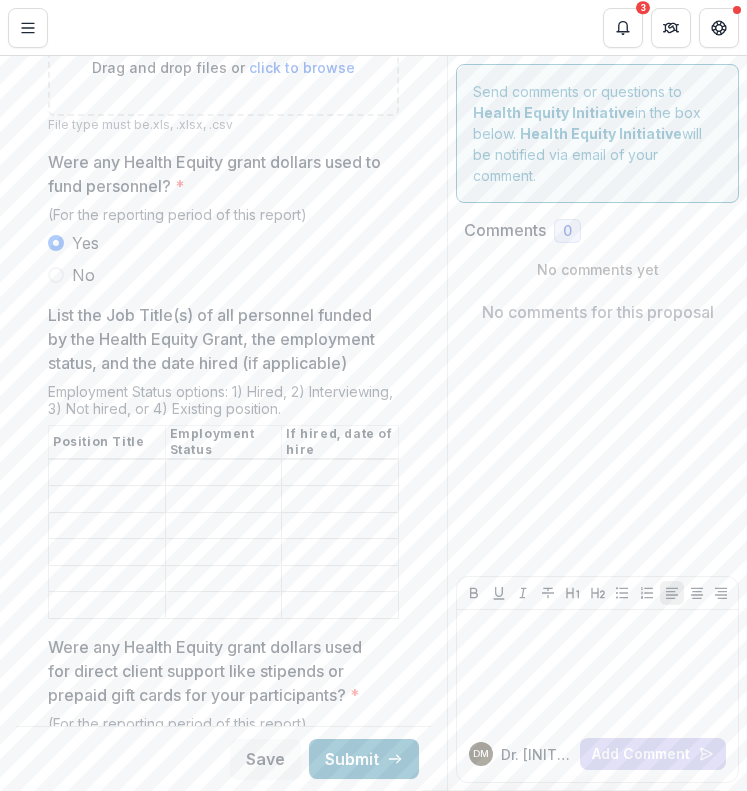 click on "List the Job Title(s) of all personnel funded by the Health Equity Grant, the employment status, and the date hired (if applicable)" at bounding box center (107, 473) 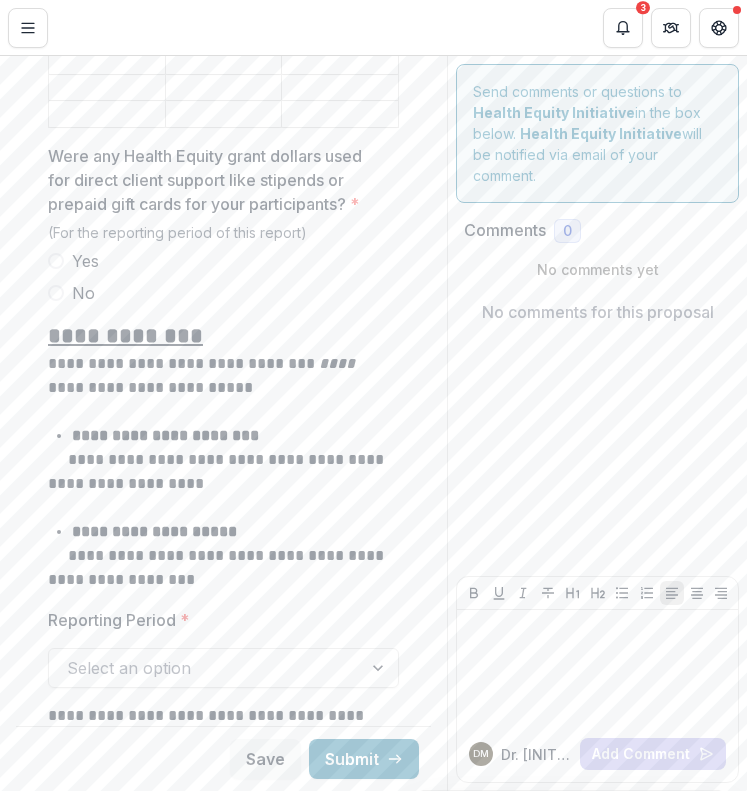 scroll, scrollTop: 2976, scrollLeft: 0, axis: vertical 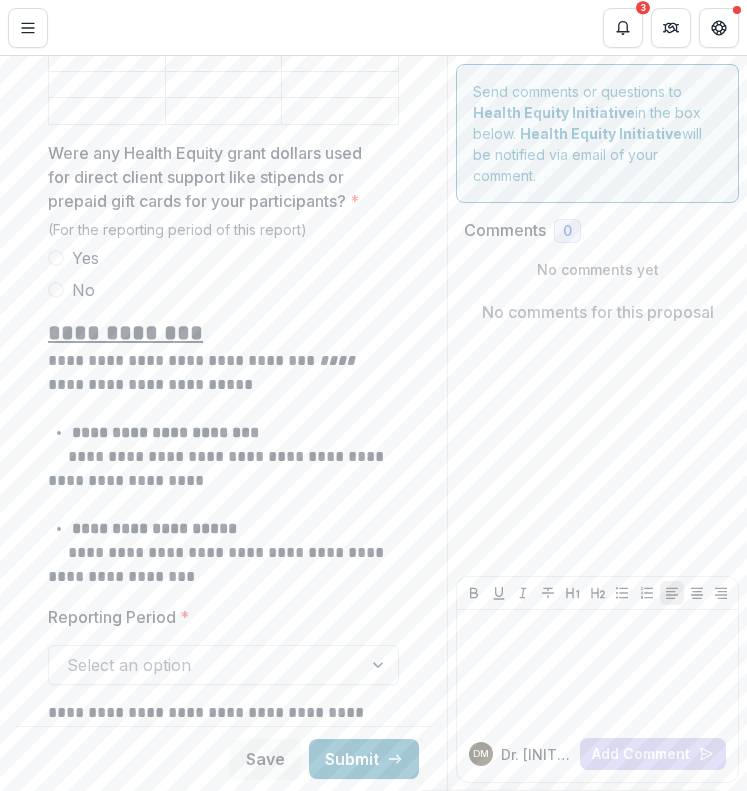 click at bounding box center [56, 290] 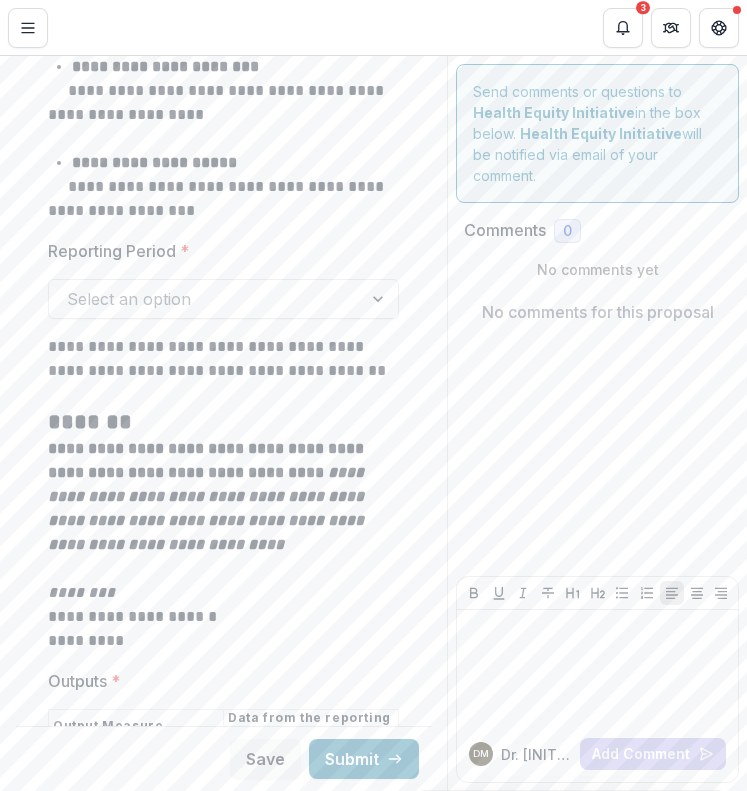 scroll, scrollTop: 3343, scrollLeft: 0, axis: vertical 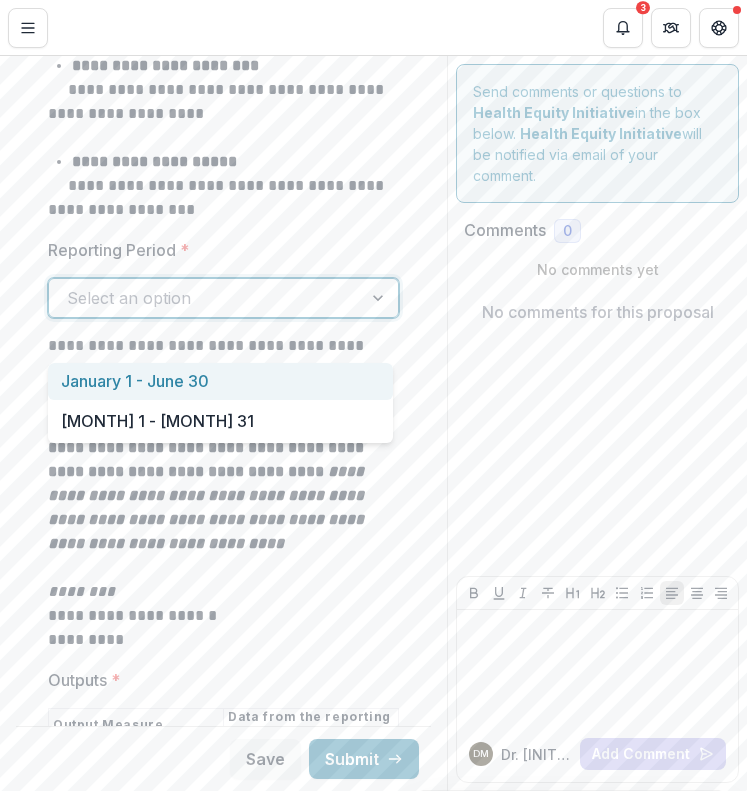 click at bounding box center (380, 298) 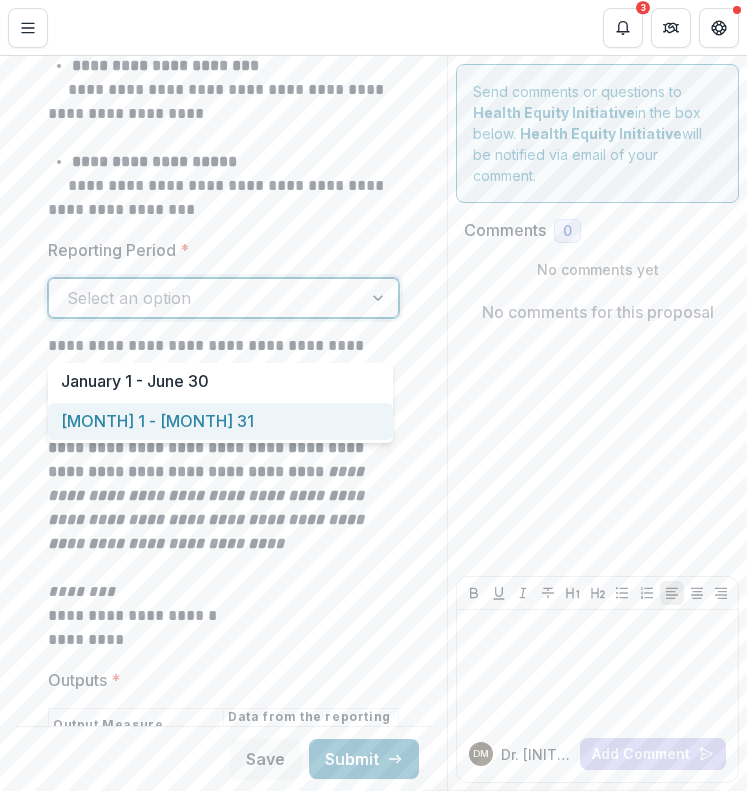 click on "[MONTH] 1 - [MONTH] 31" at bounding box center [220, 421] 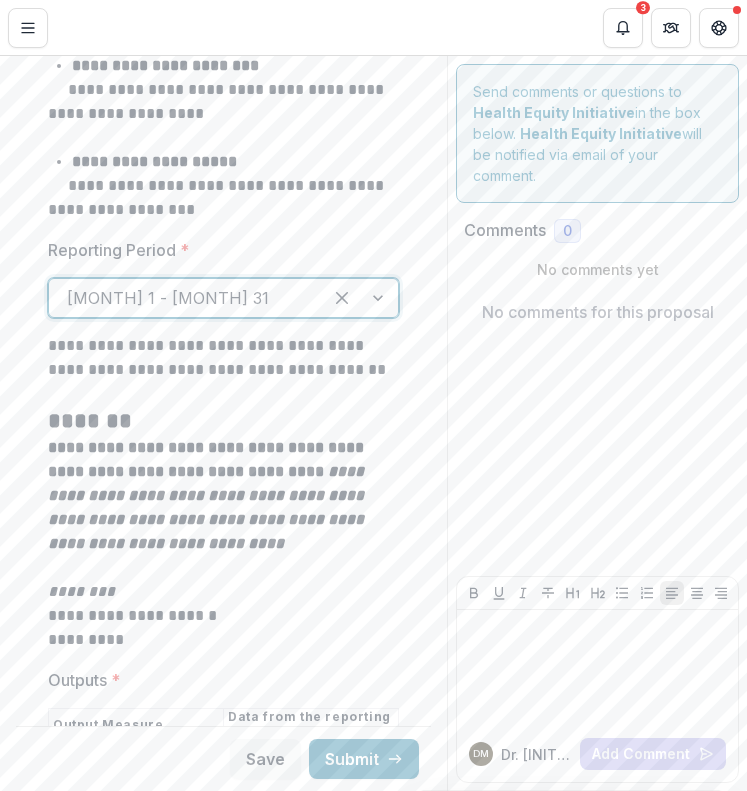 click at bounding box center (360, 298) 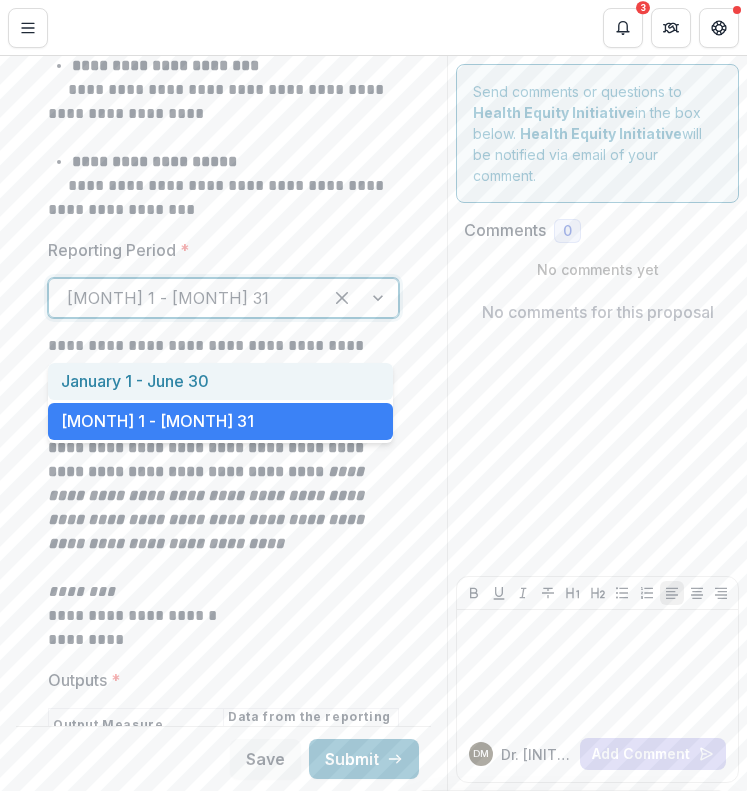 click on "January 1 - June 30" at bounding box center (220, 381) 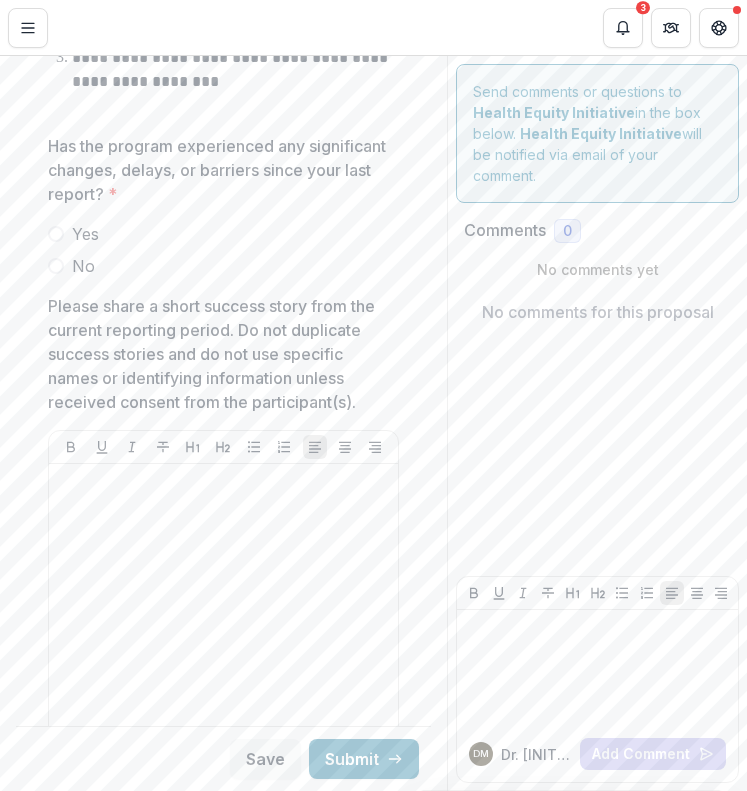 scroll, scrollTop: 5564, scrollLeft: 0, axis: vertical 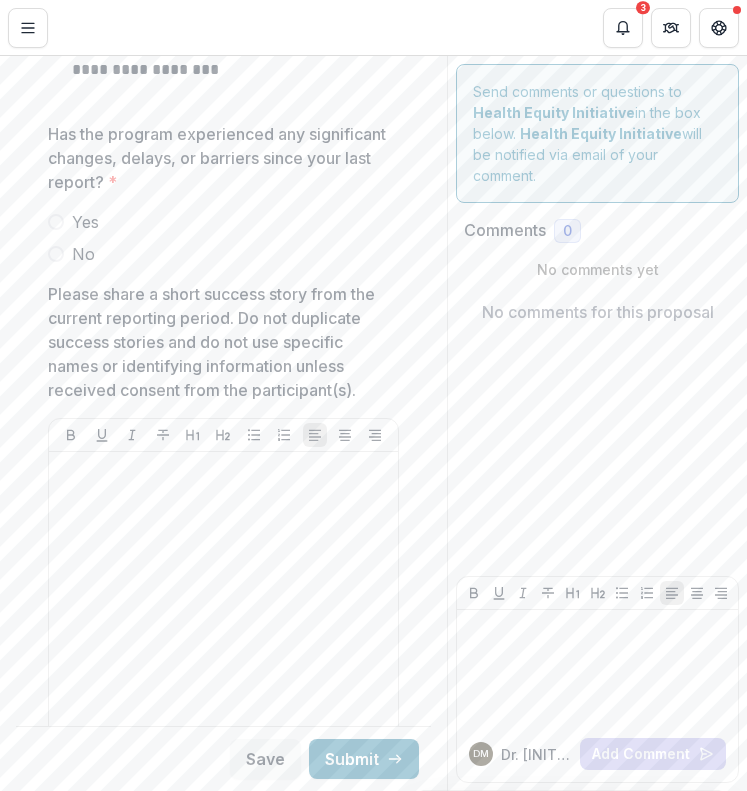 click at bounding box center (56, 222) 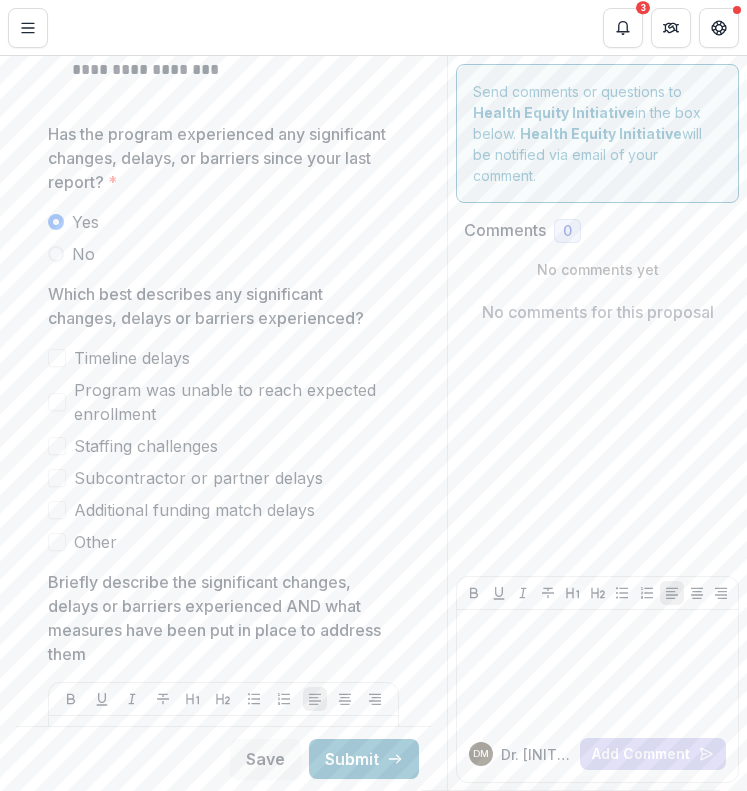 click at bounding box center (57, 358) 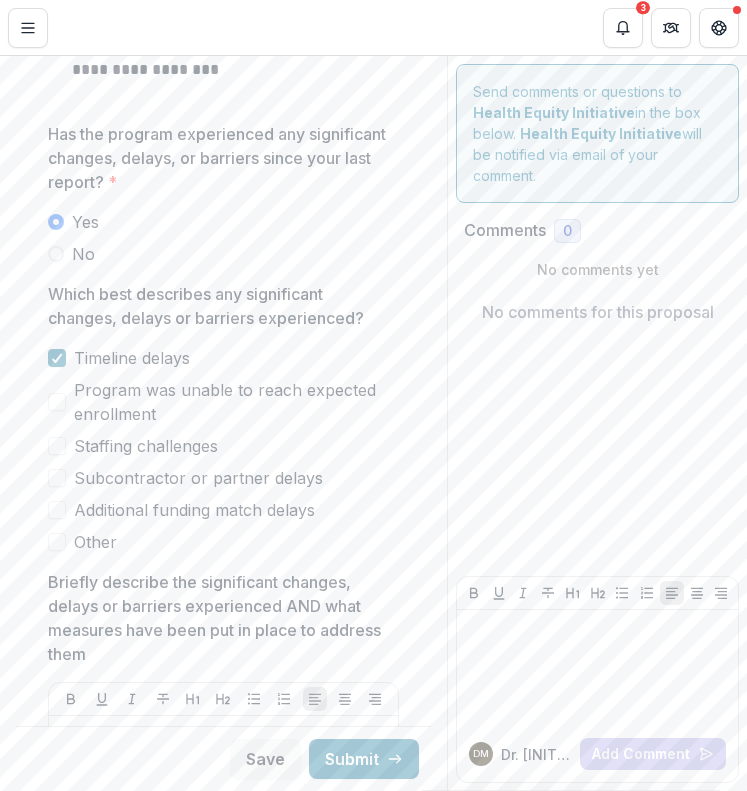 click at bounding box center (57, 446) 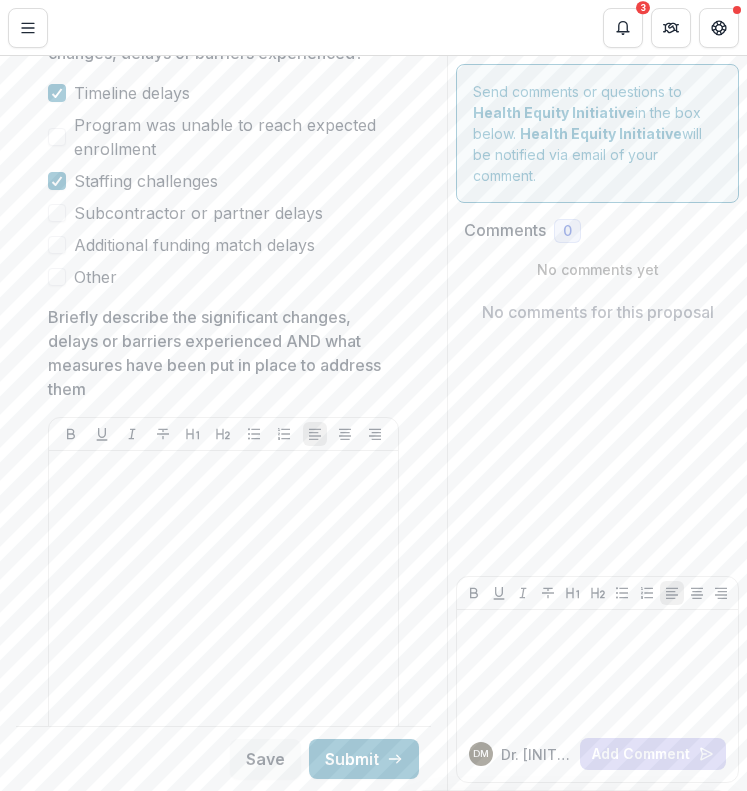 scroll, scrollTop: 5809, scrollLeft: 0, axis: vertical 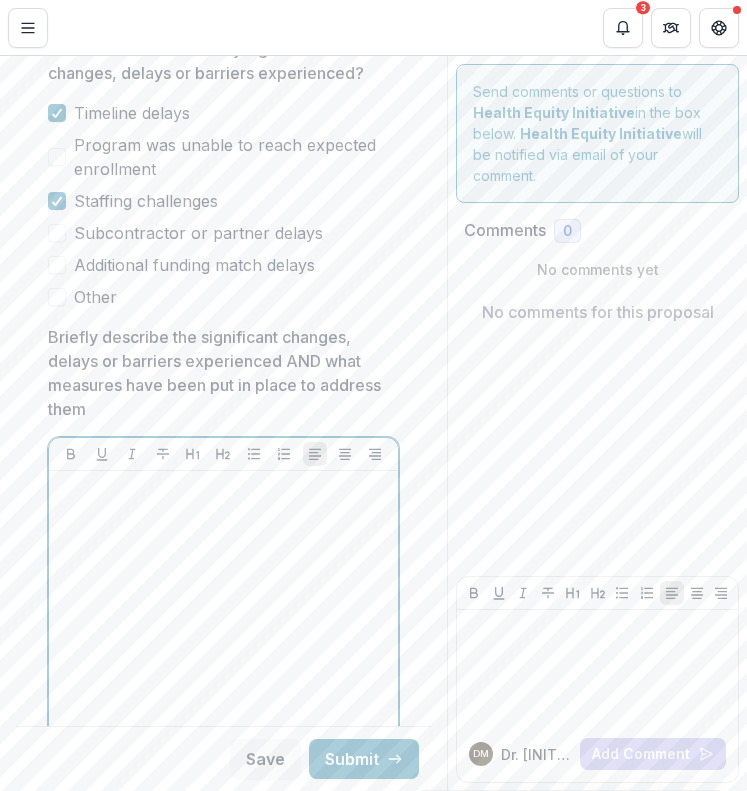 click at bounding box center (223, 490) 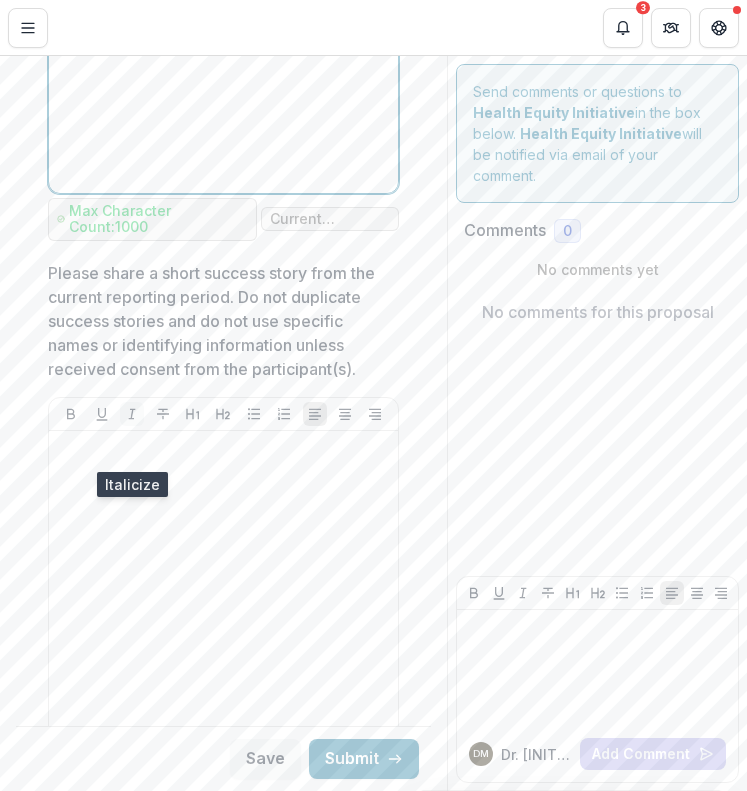 scroll, scrollTop: 6412, scrollLeft: 0, axis: vertical 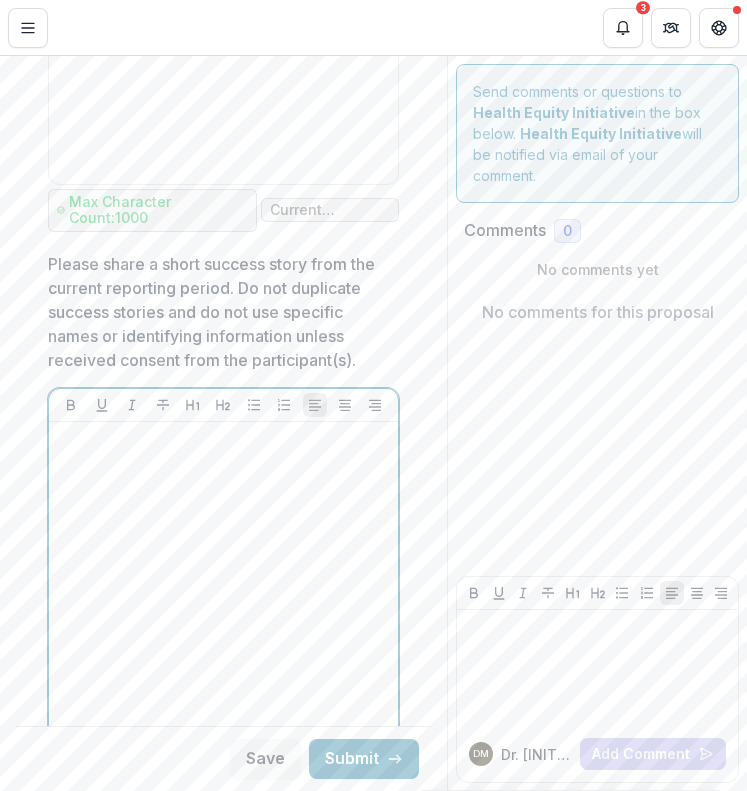 click at bounding box center [223, 580] 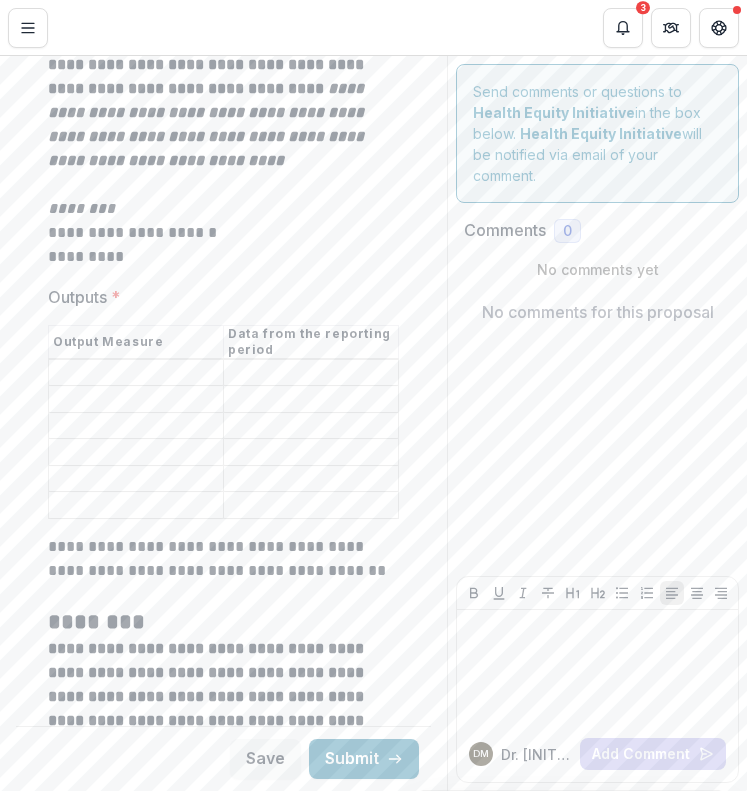 scroll, scrollTop: 3703, scrollLeft: 0, axis: vertical 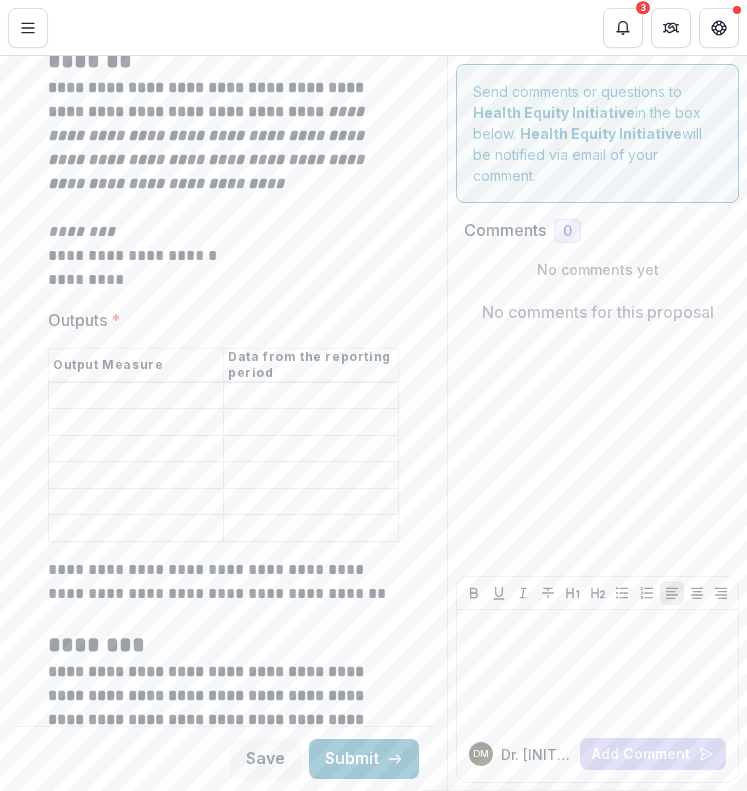 click on "Output Measure" at bounding box center [136, 365] 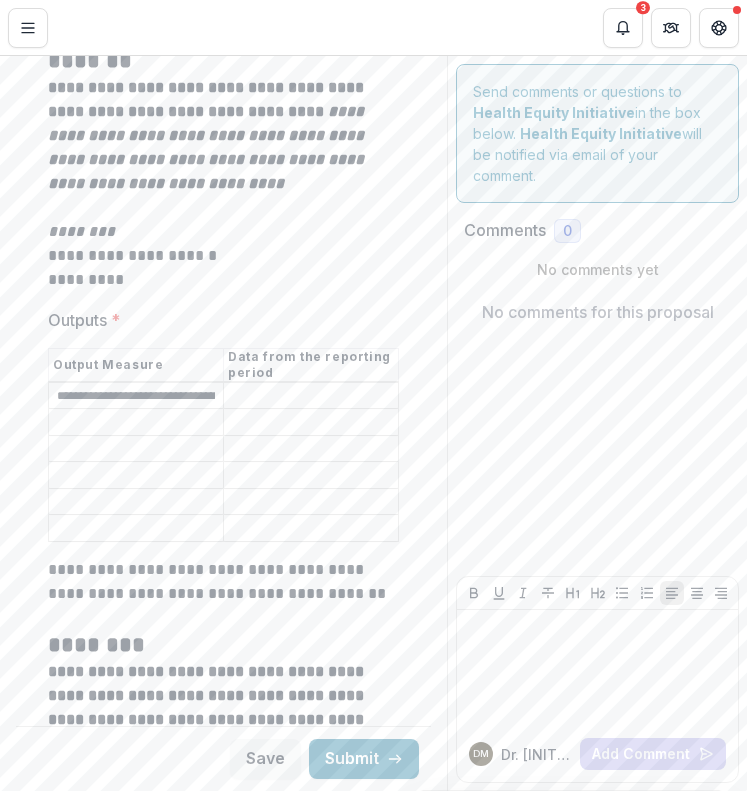 type on "**********" 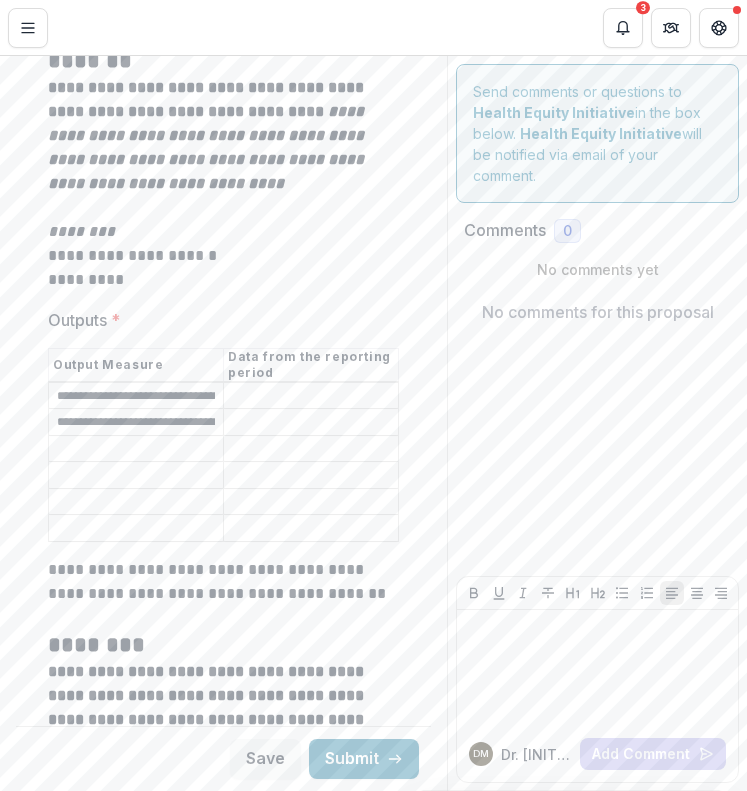 type on "**********" 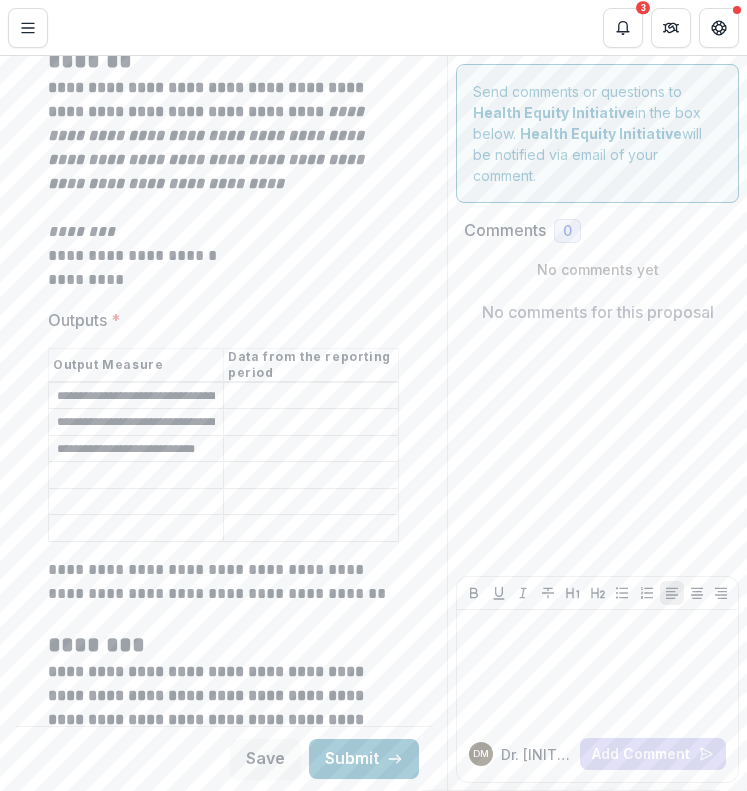 type on "**********" 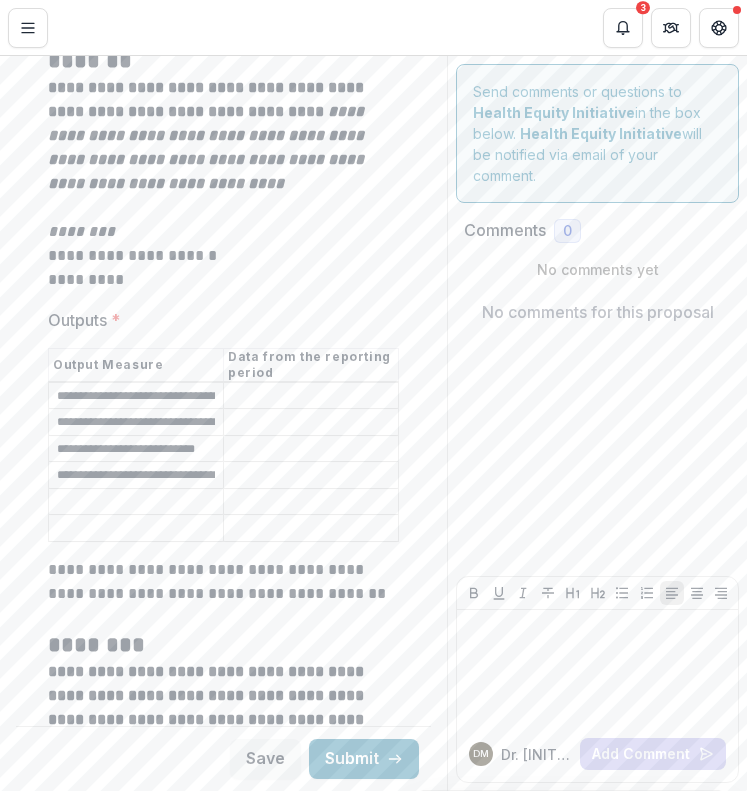 type on "**********" 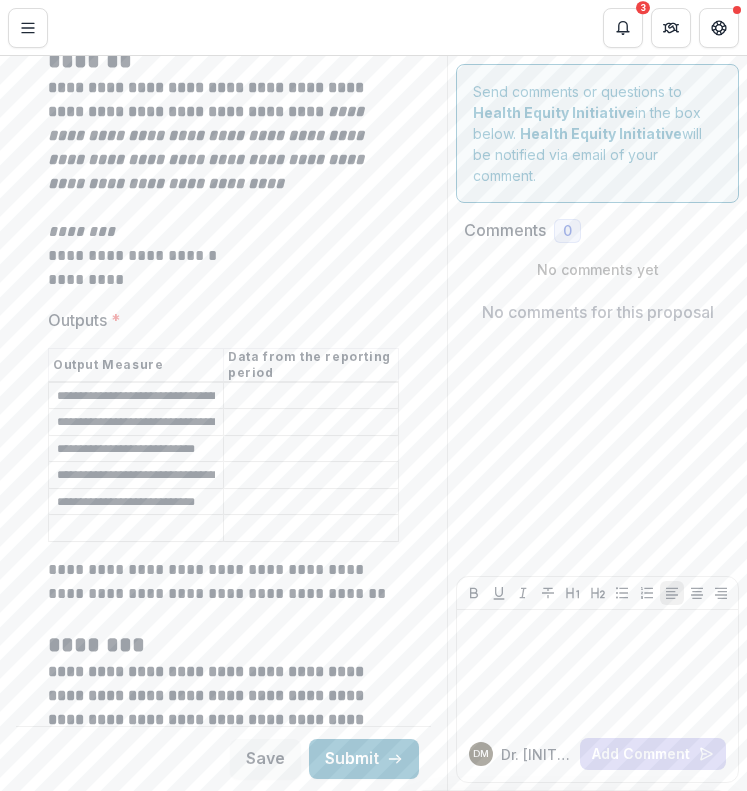 type on "**********" 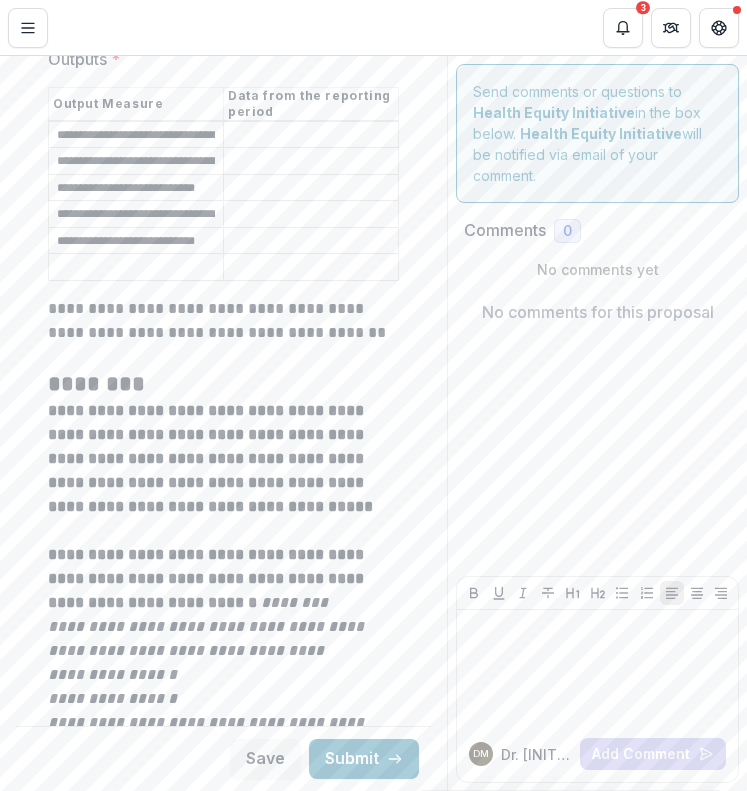 scroll, scrollTop: 3968, scrollLeft: 0, axis: vertical 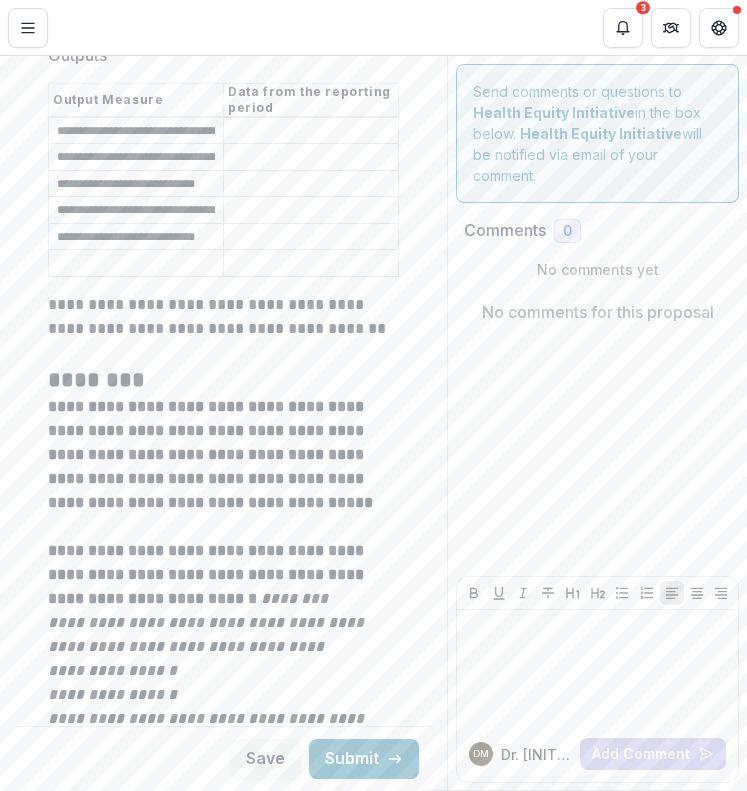 click on "Outputs *" at bounding box center [311, 237] 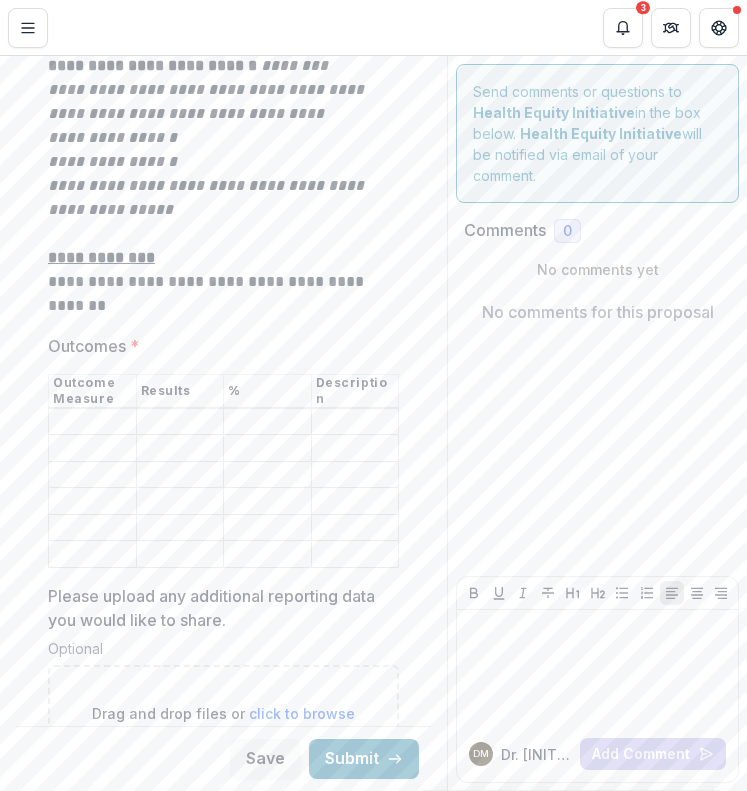 scroll, scrollTop: 4521, scrollLeft: 0, axis: vertical 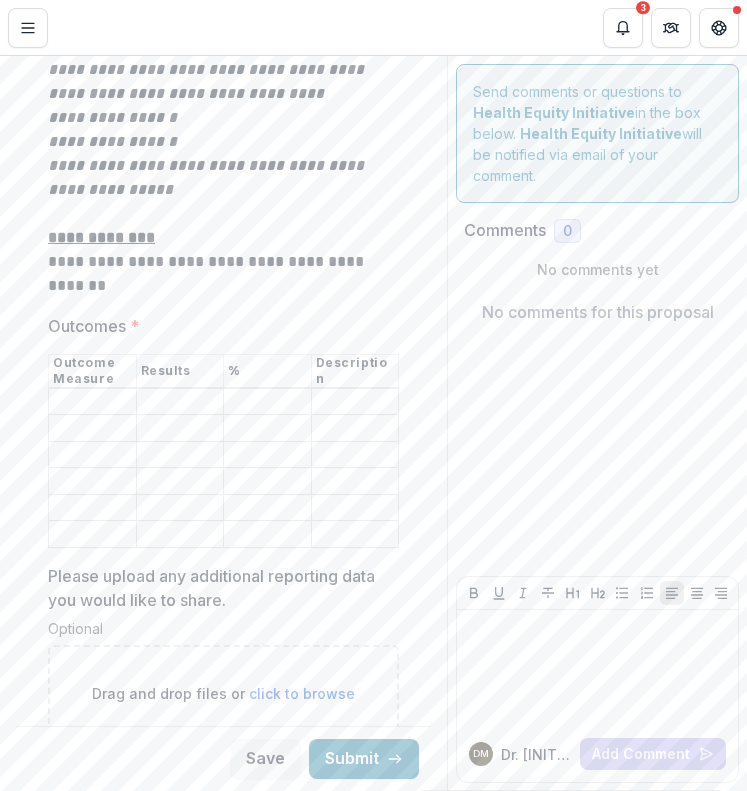 type on "***" 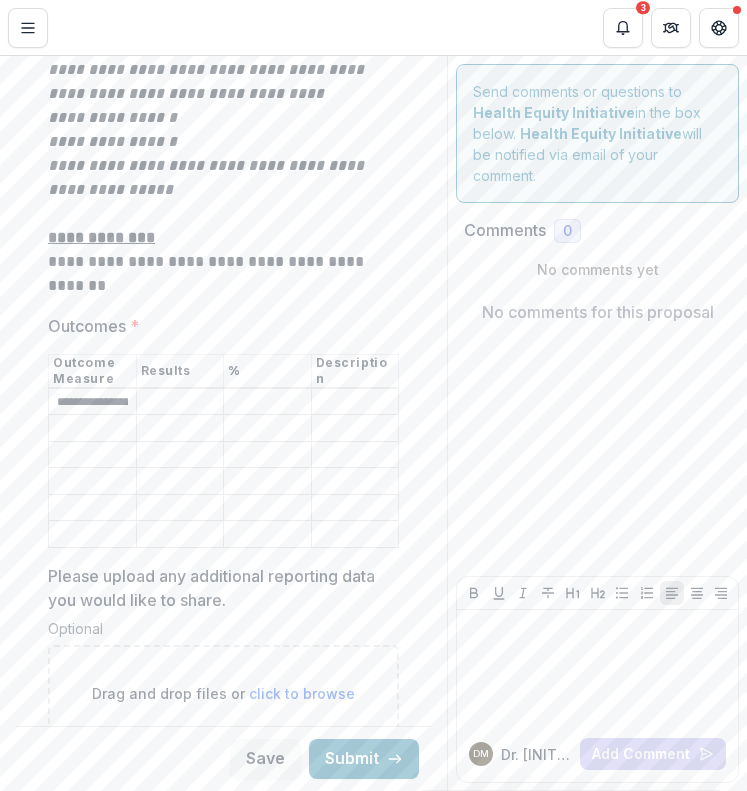 click on "**********" at bounding box center [92, 402] 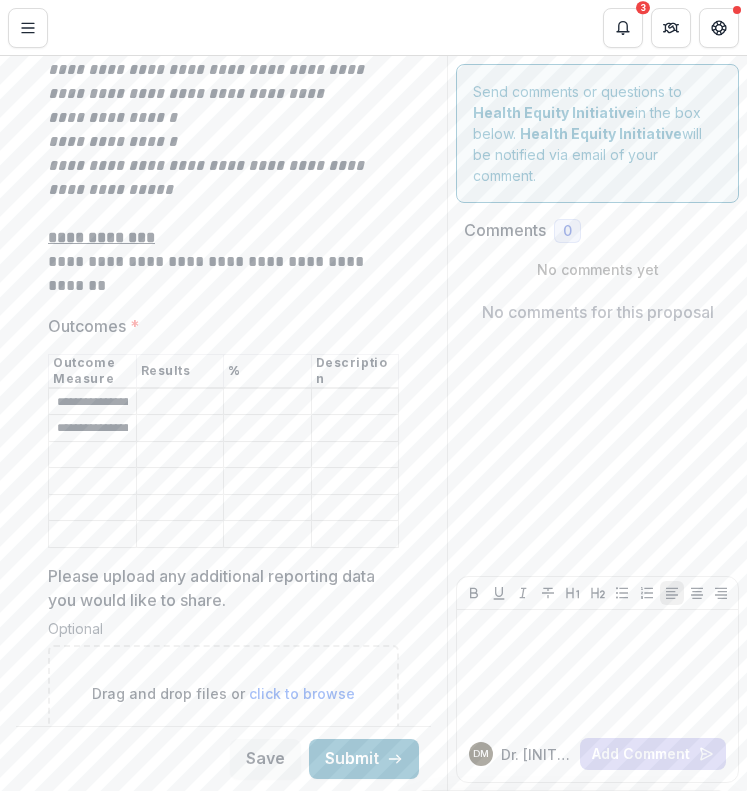 type on "**********" 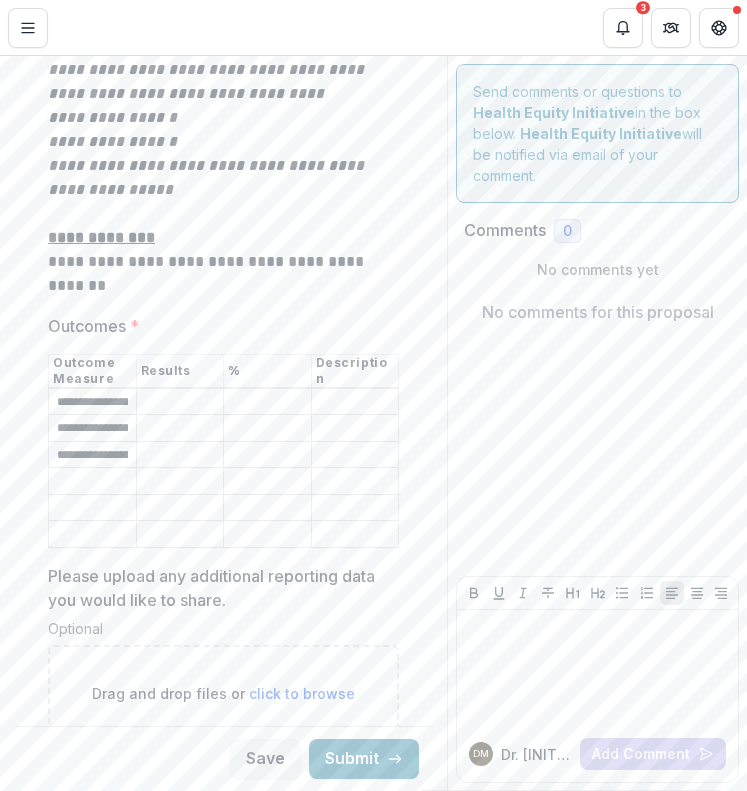 type on "**********" 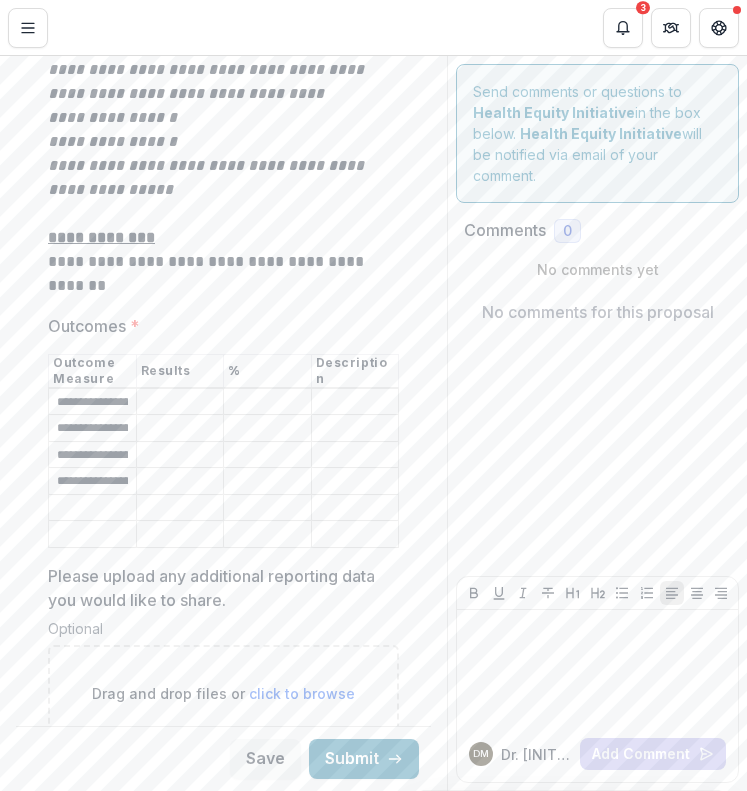 type on "**********" 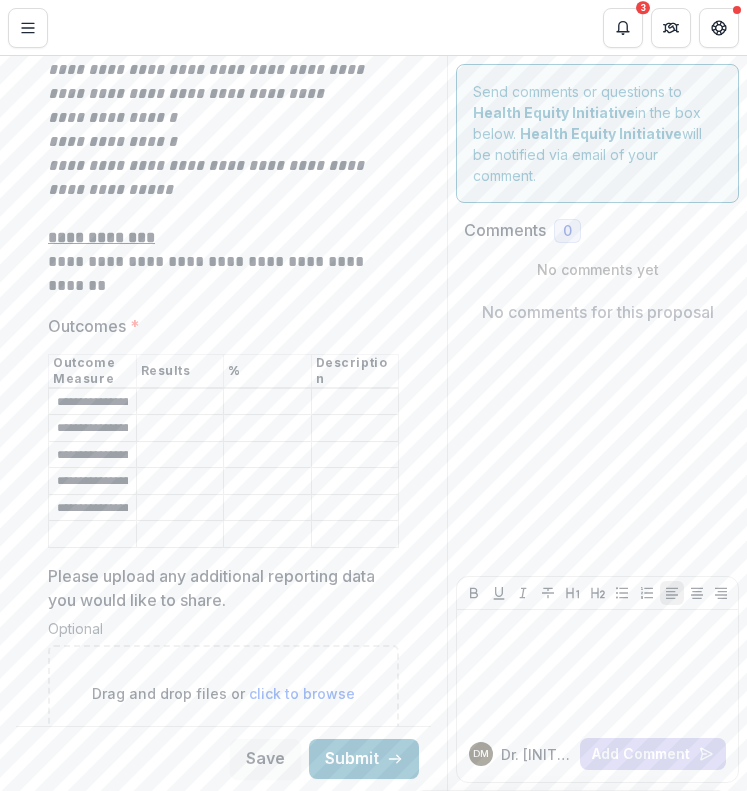 type on "**********" 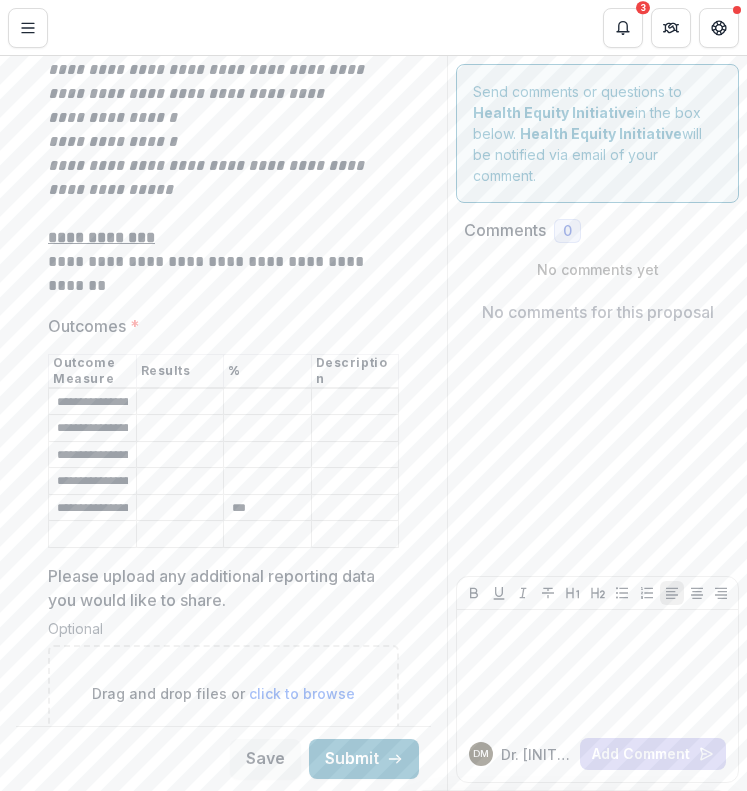 type on "***" 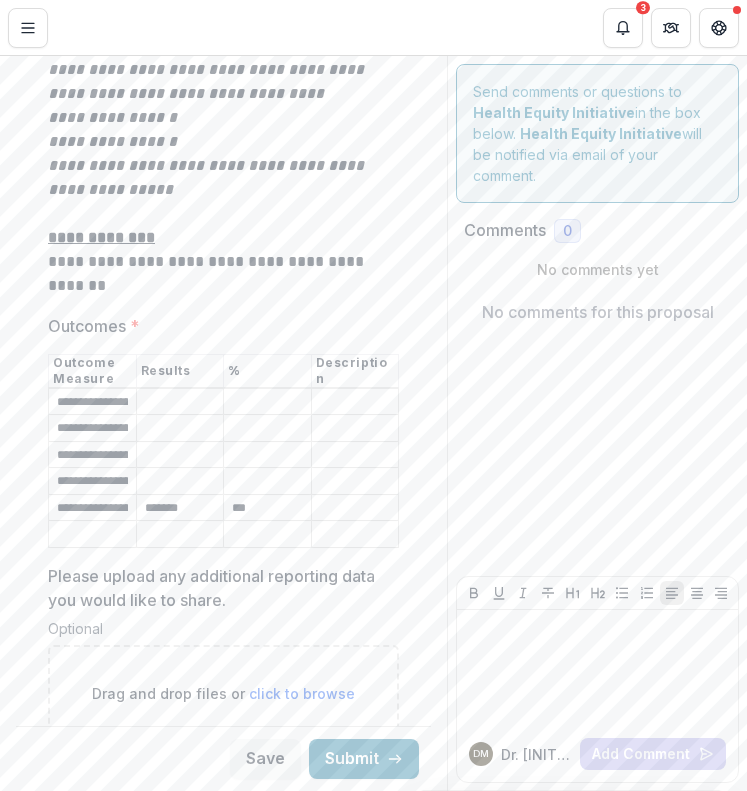type on "*******" 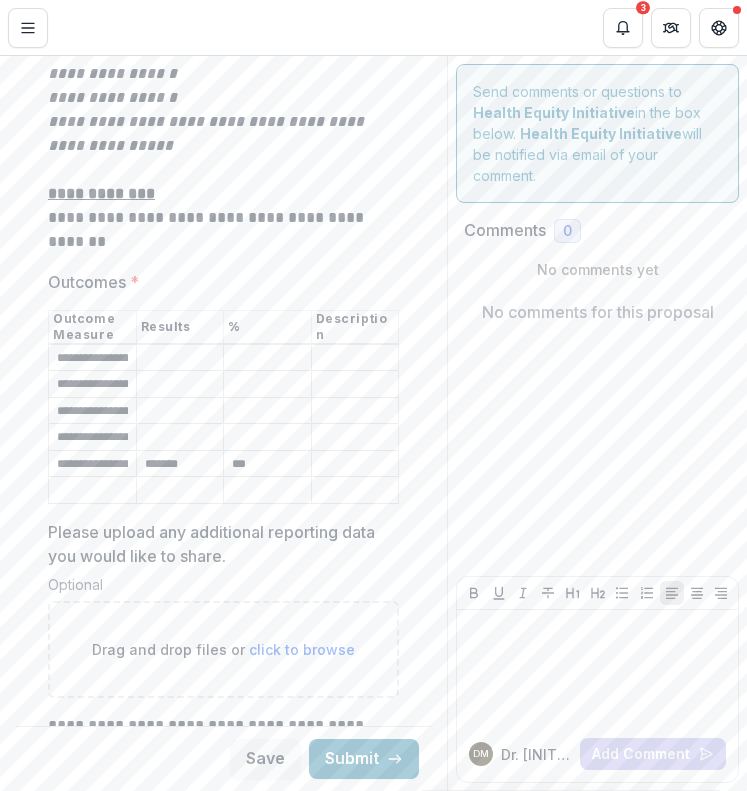 scroll, scrollTop: 4566, scrollLeft: 0, axis: vertical 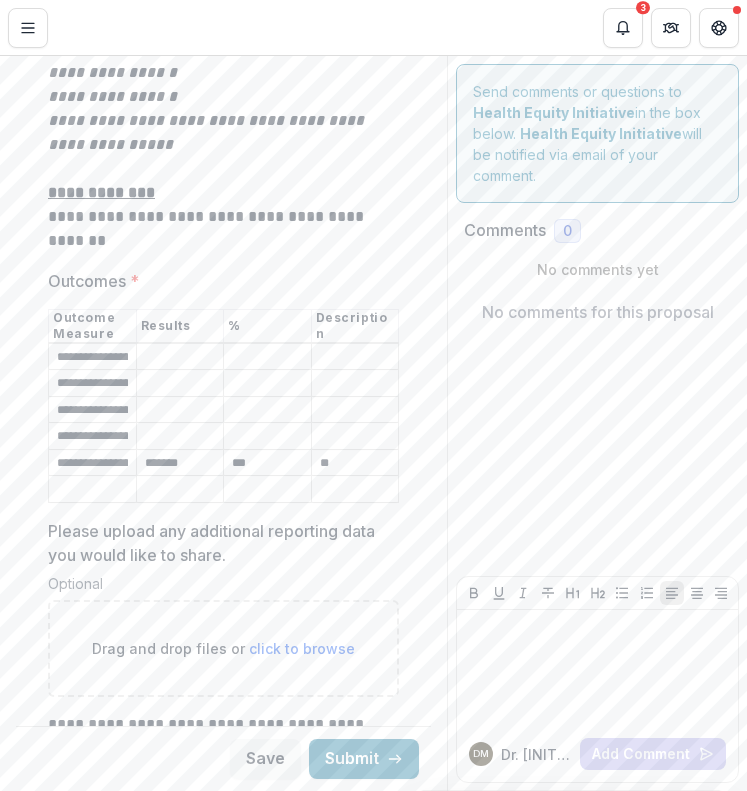 type on "*" 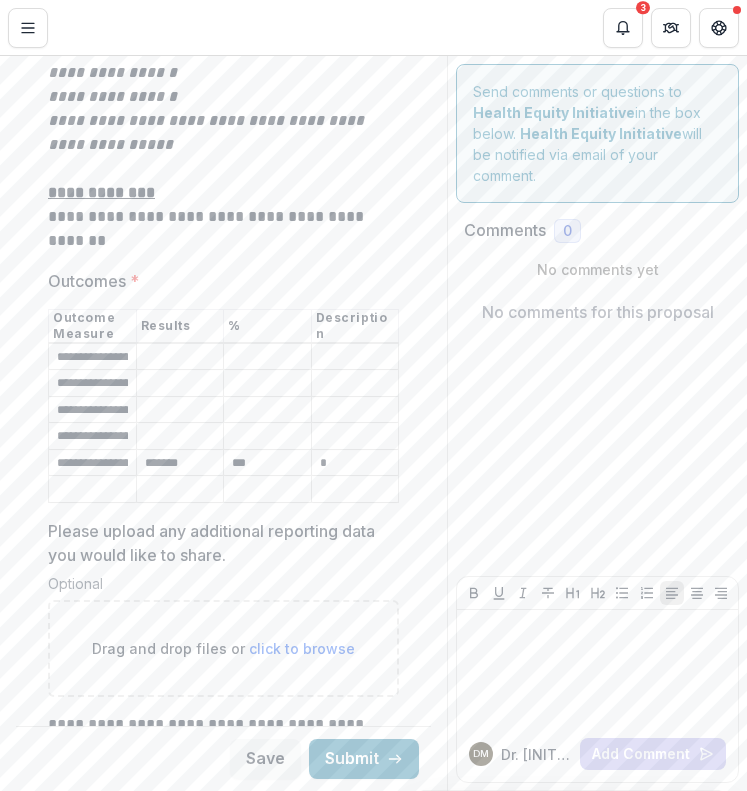 type 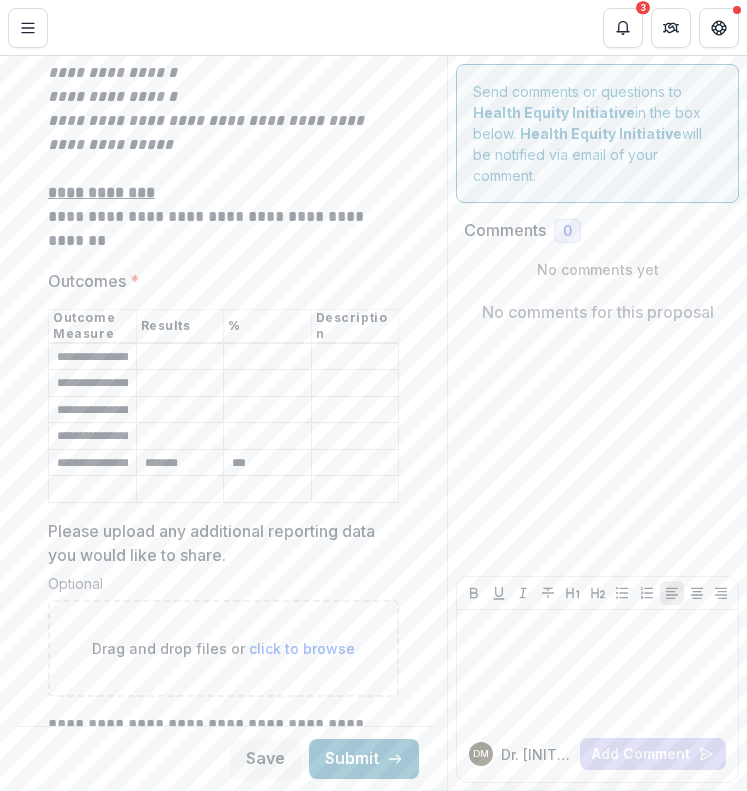 click on "*******" at bounding box center [180, 463] 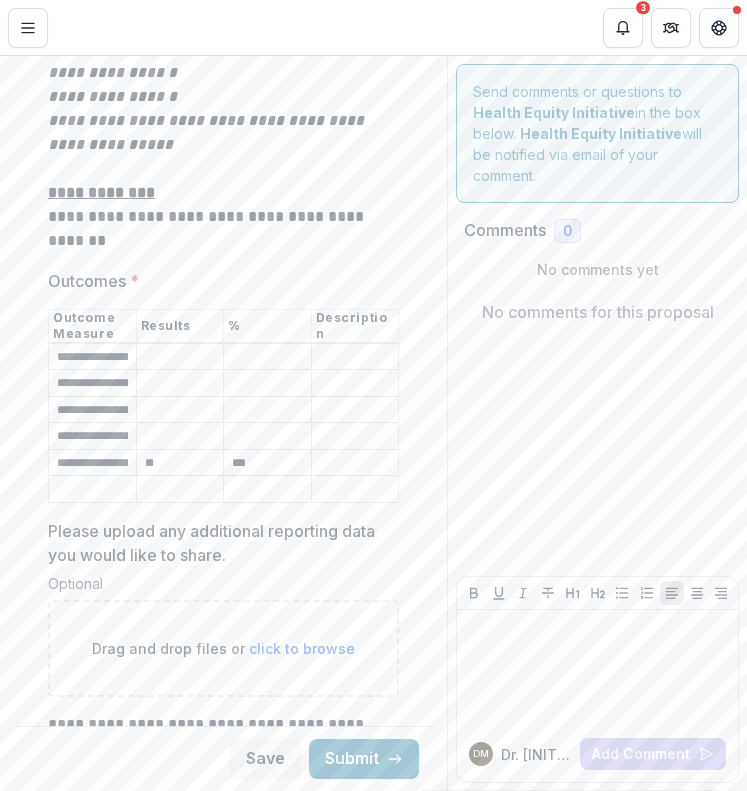 type on "*" 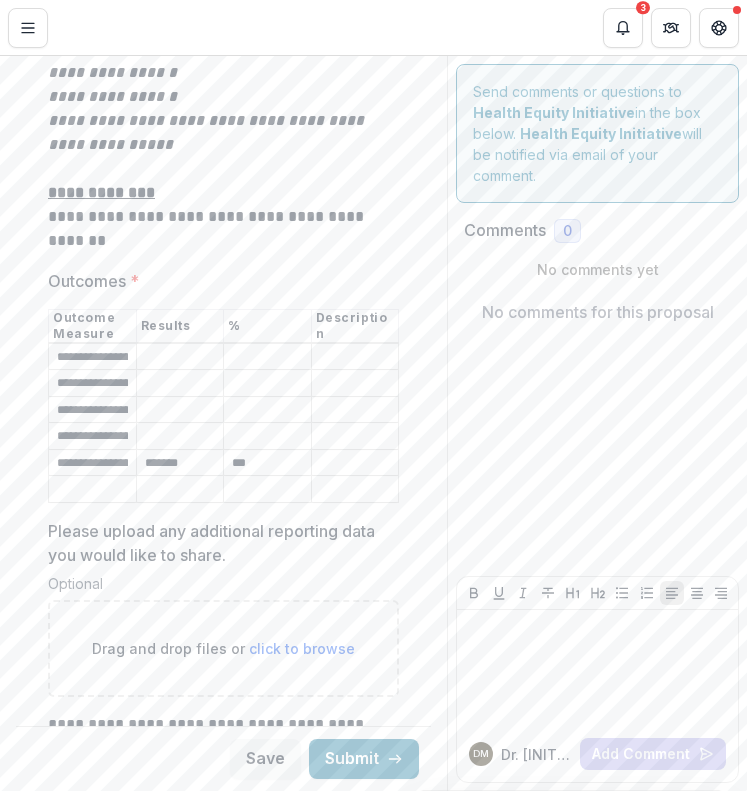 type on "*******" 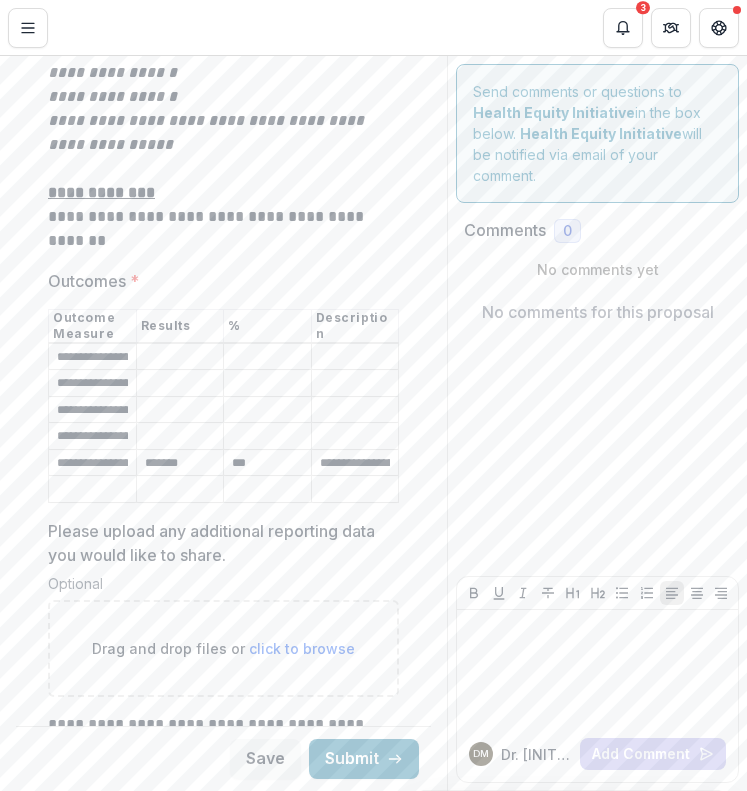 type on "**********" 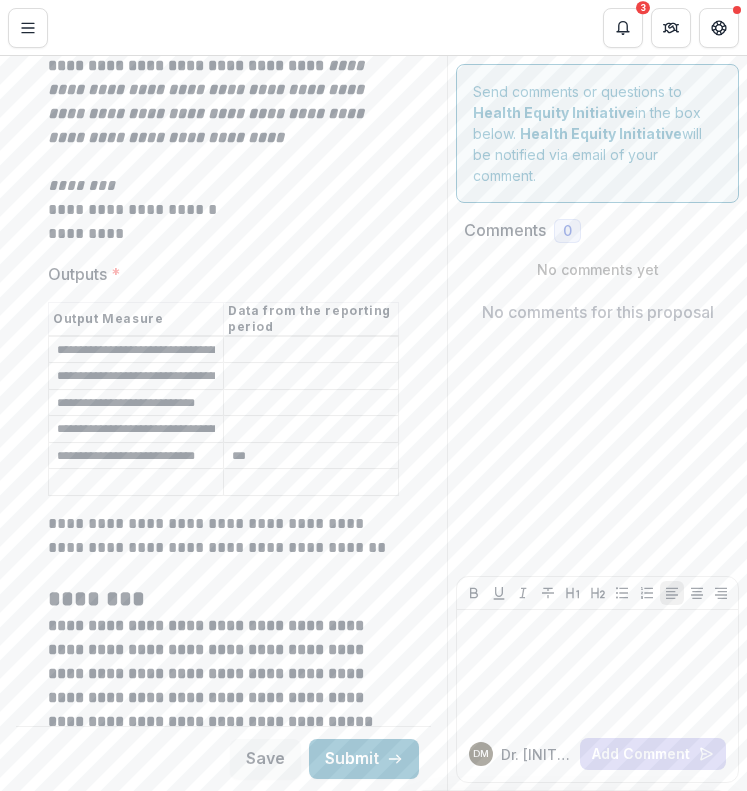 scroll, scrollTop: 3701, scrollLeft: 0, axis: vertical 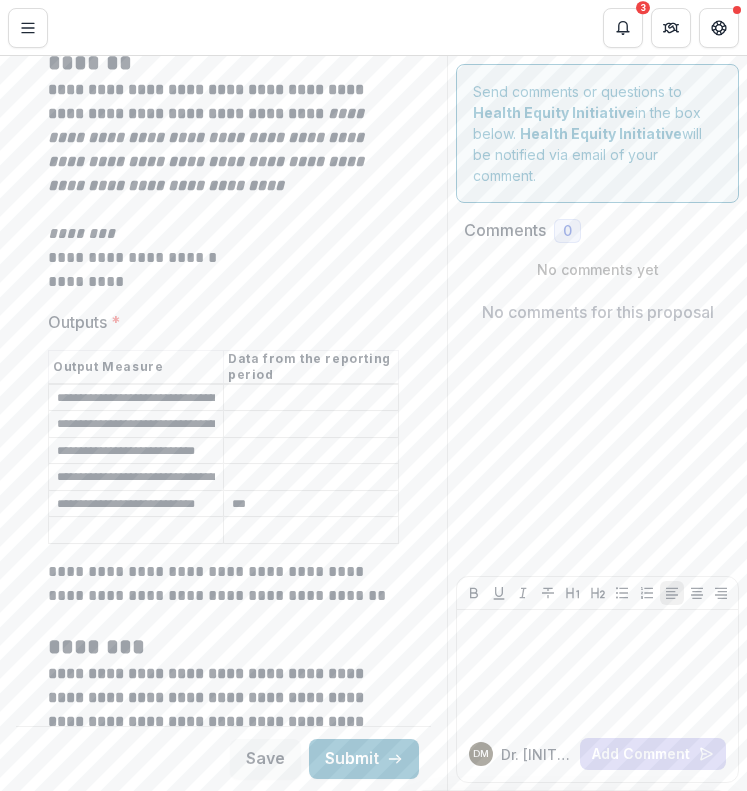 click on "Outputs *" at bounding box center (311, 398) 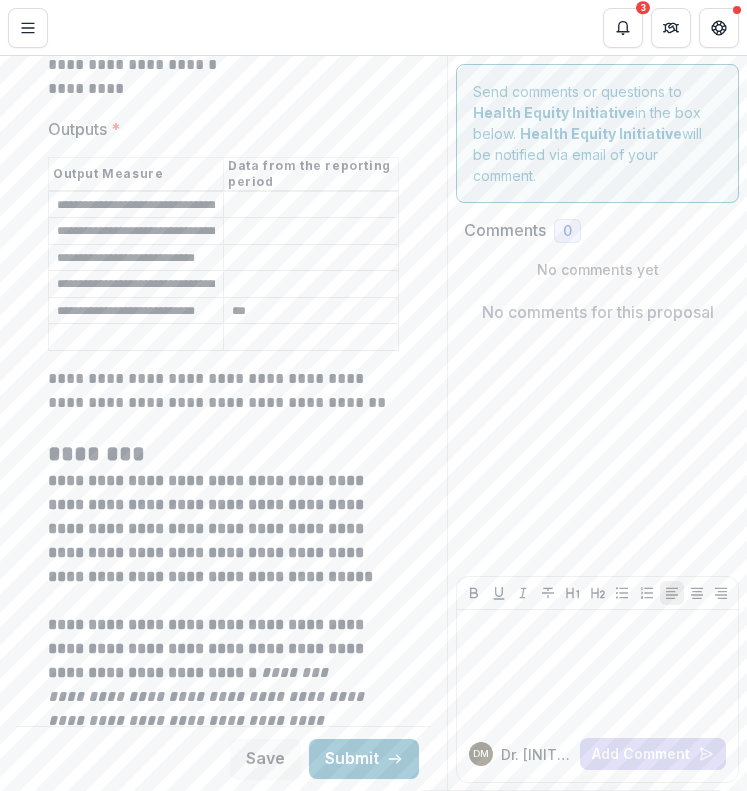 scroll, scrollTop: 3887, scrollLeft: 0, axis: vertical 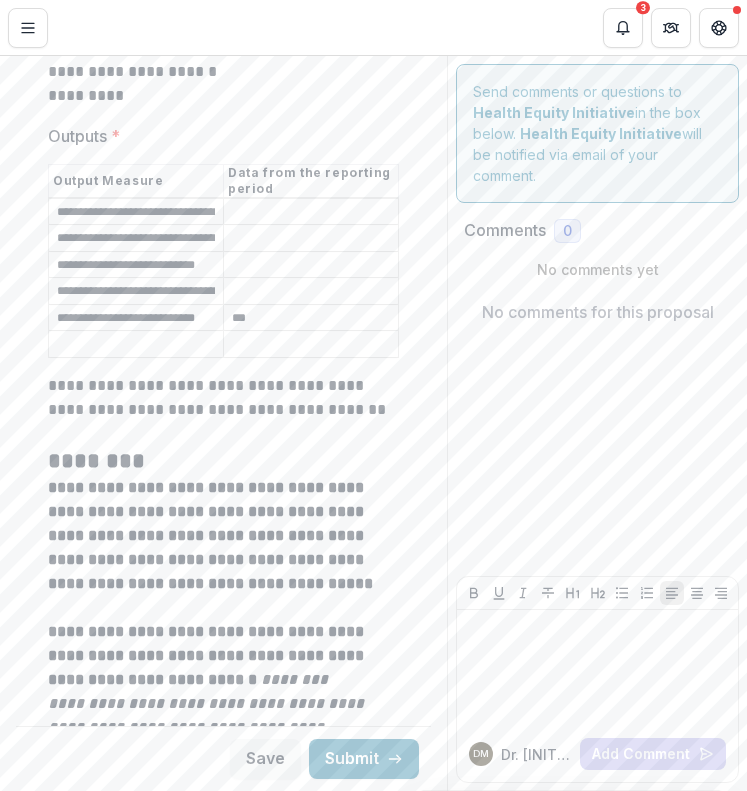 drag, startPoint x: 259, startPoint y: 347, endPoint x: 228, endPoint y: 347, distance: 31 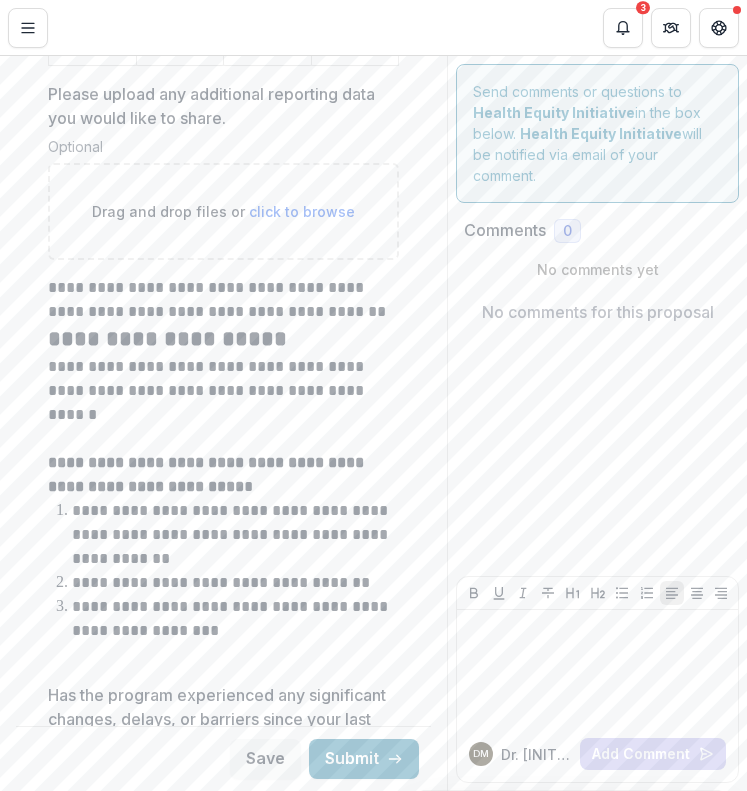 scroll, scrollTop: 4992, scrollLeft: 0, axis: vertical 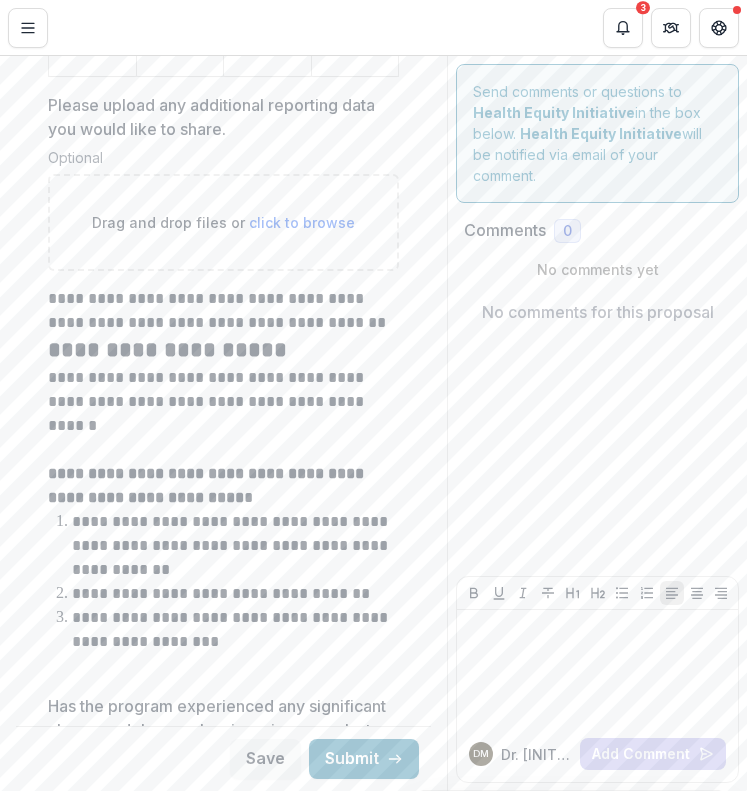 click on "click to browse" at bounding box center (302, 222) 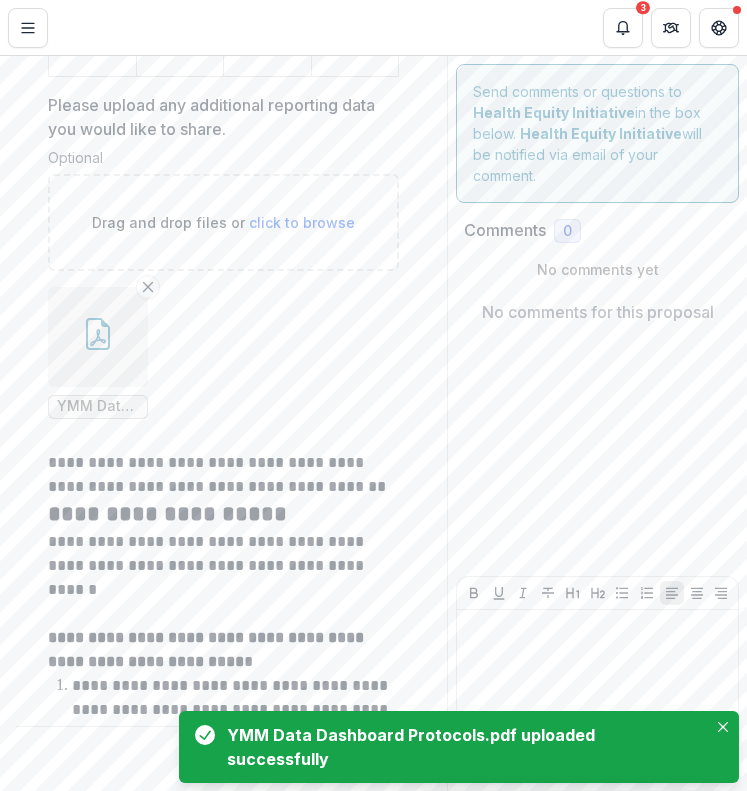 click on "click to browse" at bounding box center [302, 222] 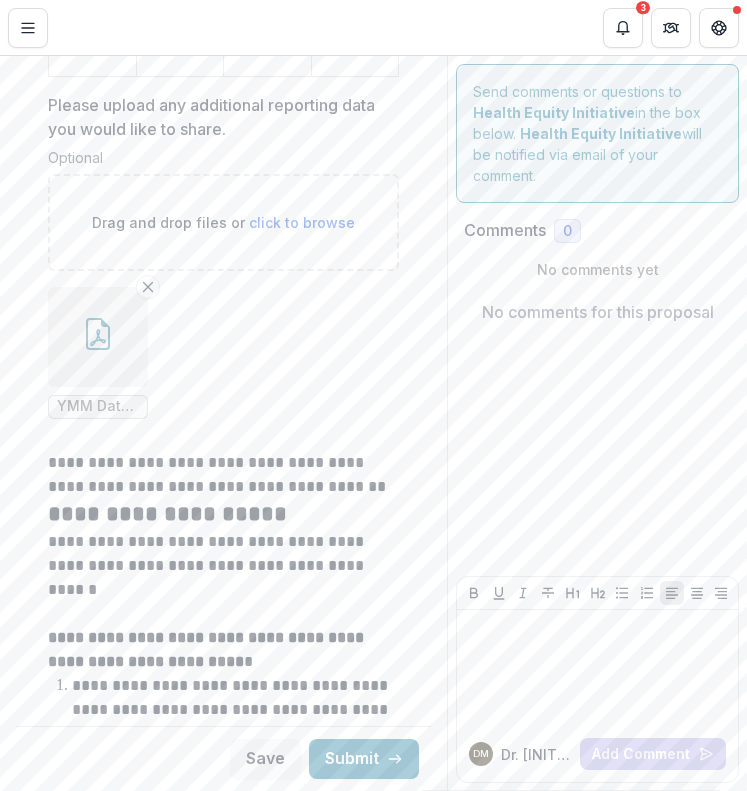 type on "**********" 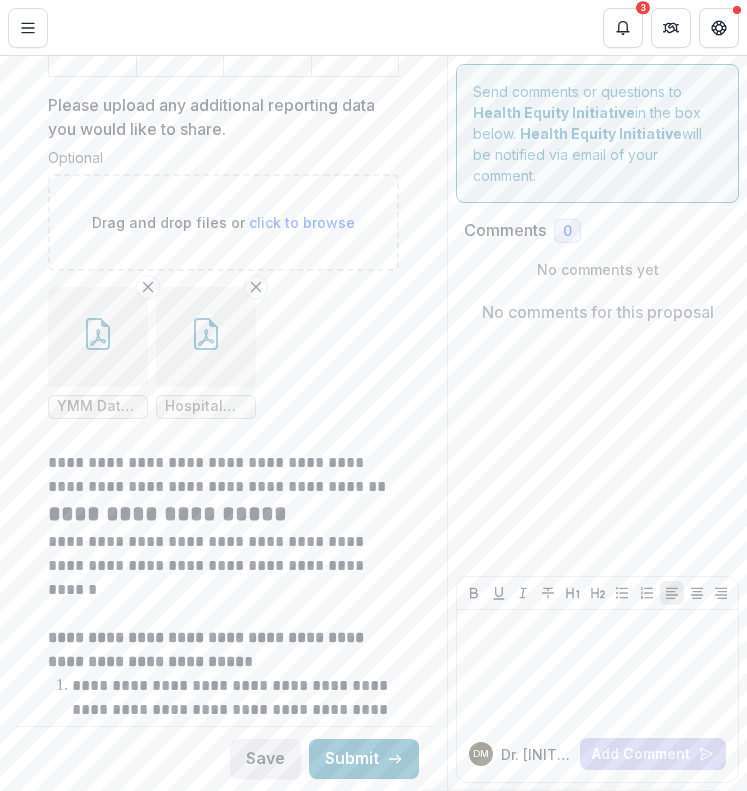 click on "Save" at bounding box center (265, 759) 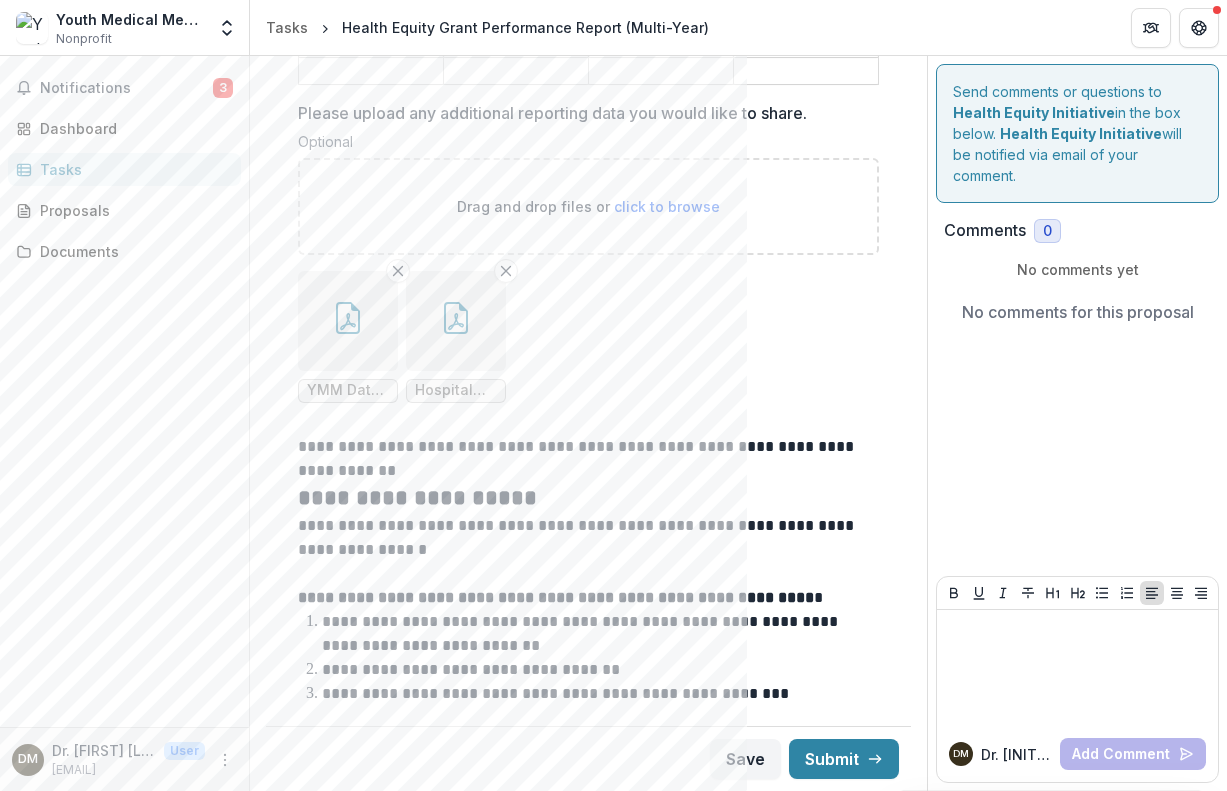 scroll, scrollTop: 4232, scrollLeft: 0, axis: vertical 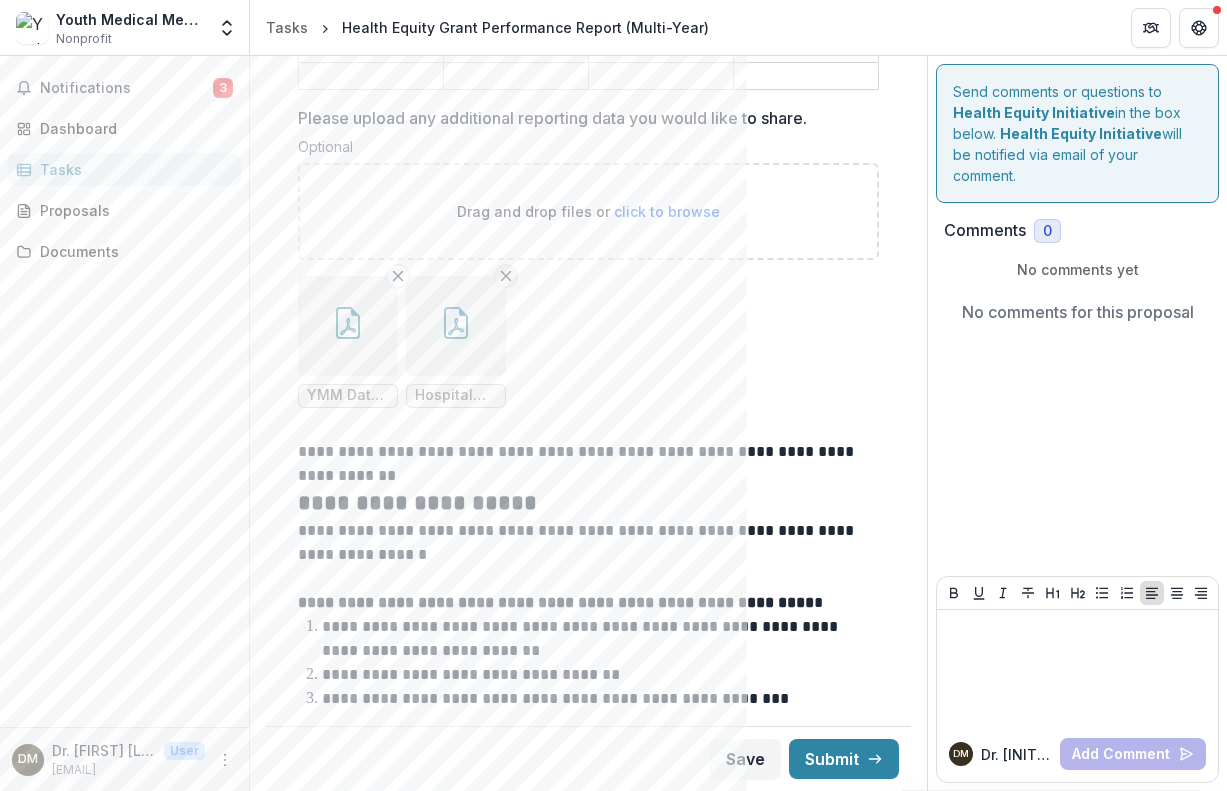 click 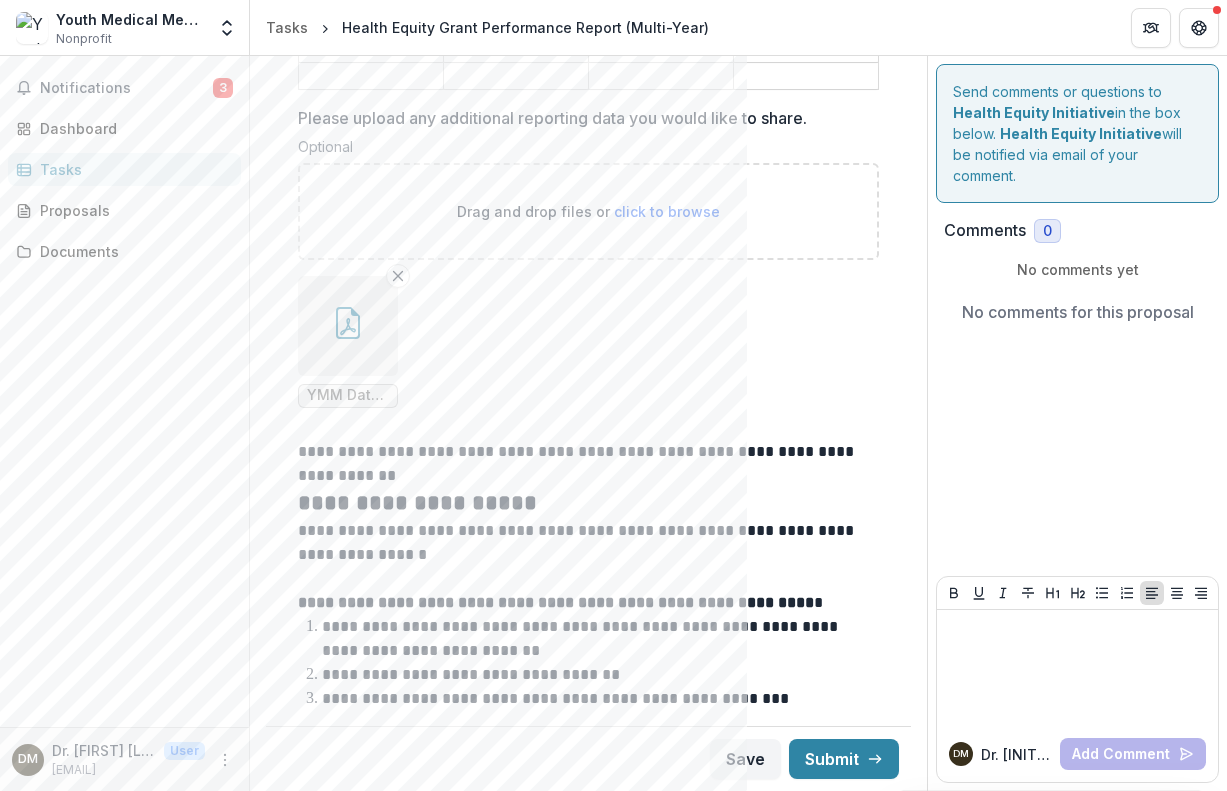 click on "click to browse" at bounding box center (667, 211) 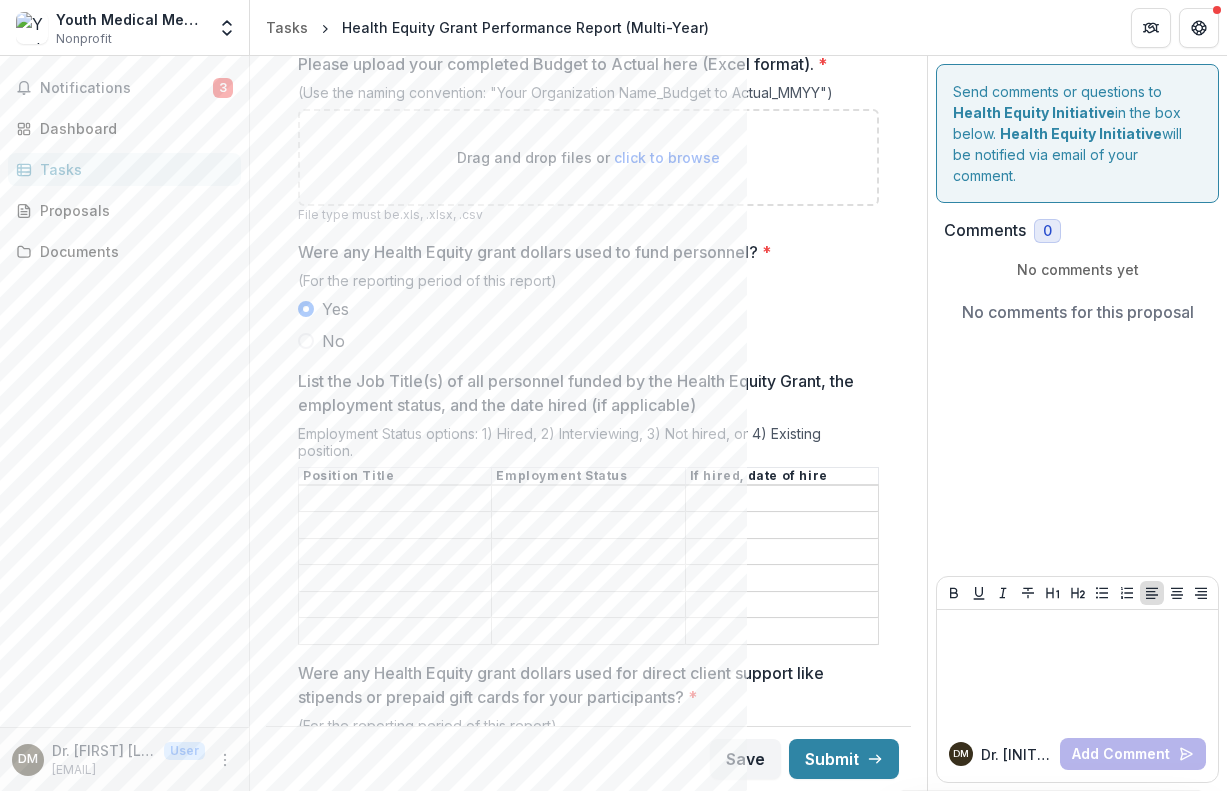 scroll, scrollTop: 2034, scrollLeft: 0, axis: vertical 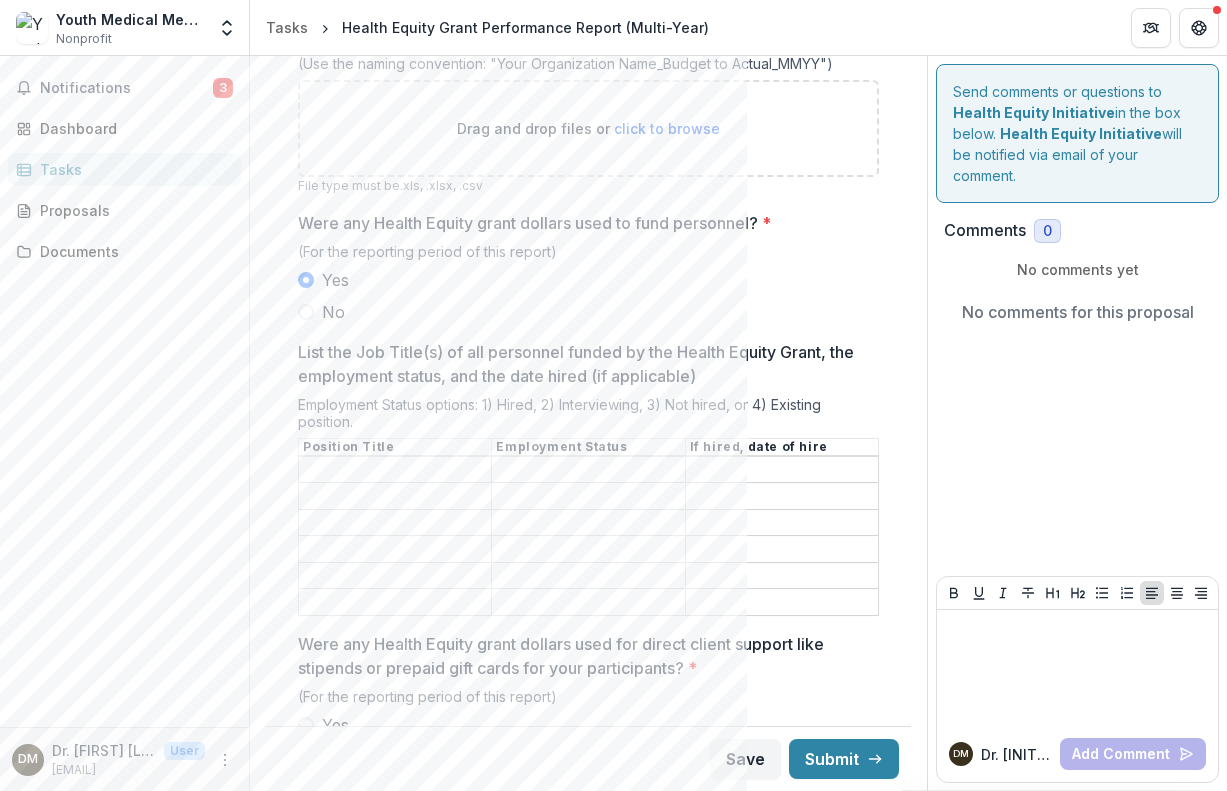 click on "List the Job Title(s) of all personnel funded by the Health Equity Grant, the employment status, and the date hired (if applicable)" at bounding box center [395, 470] 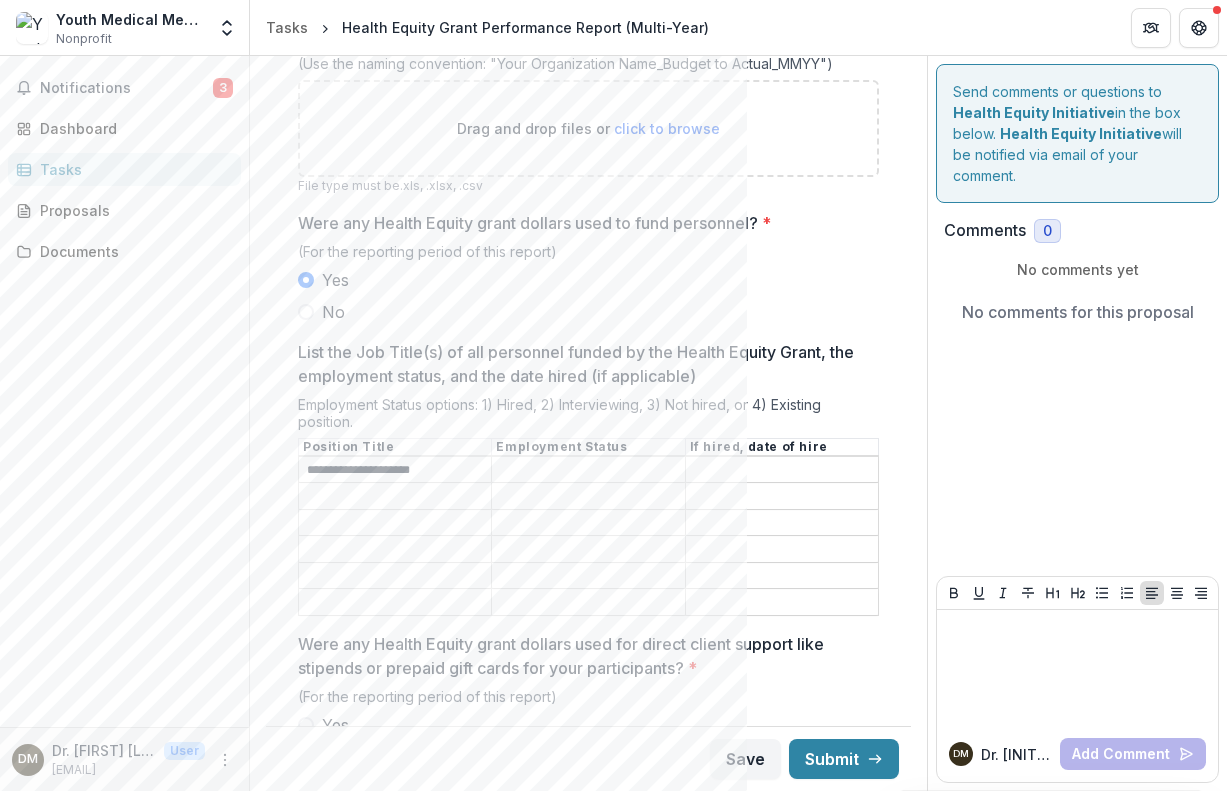 type on "**********" 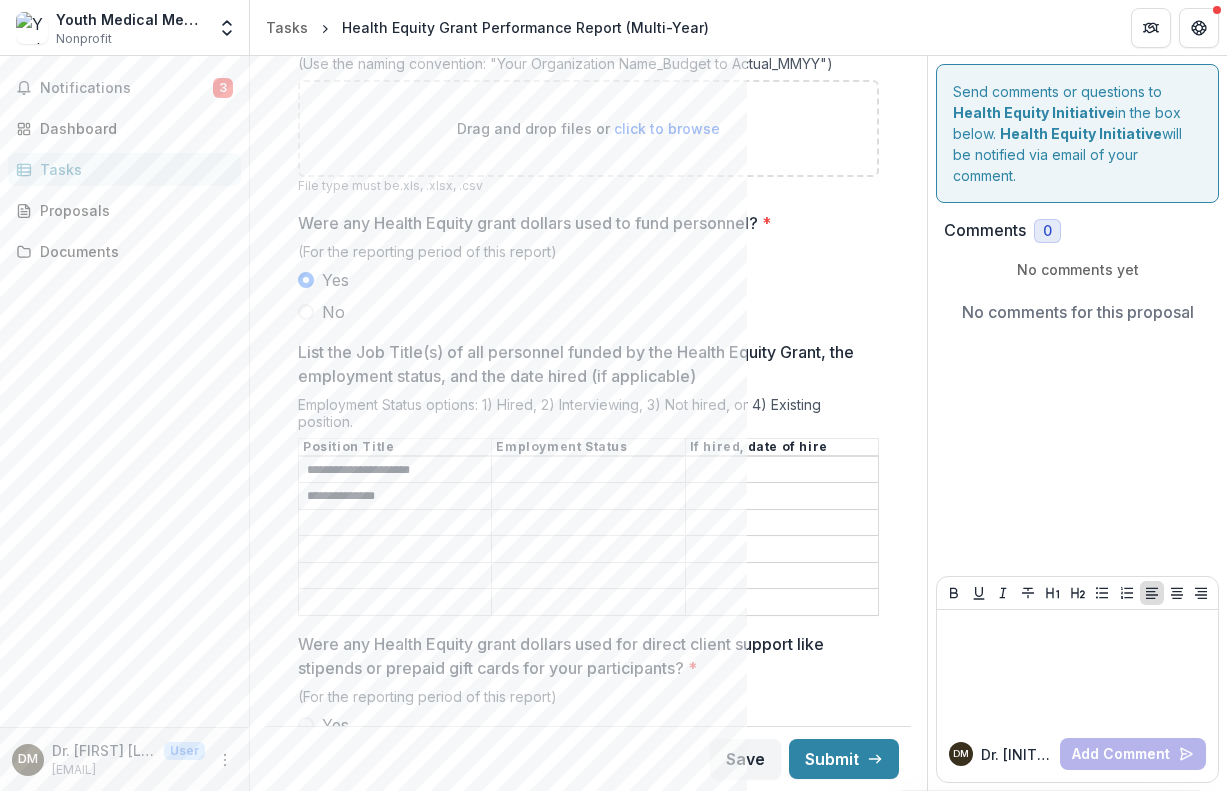 type on "**********" 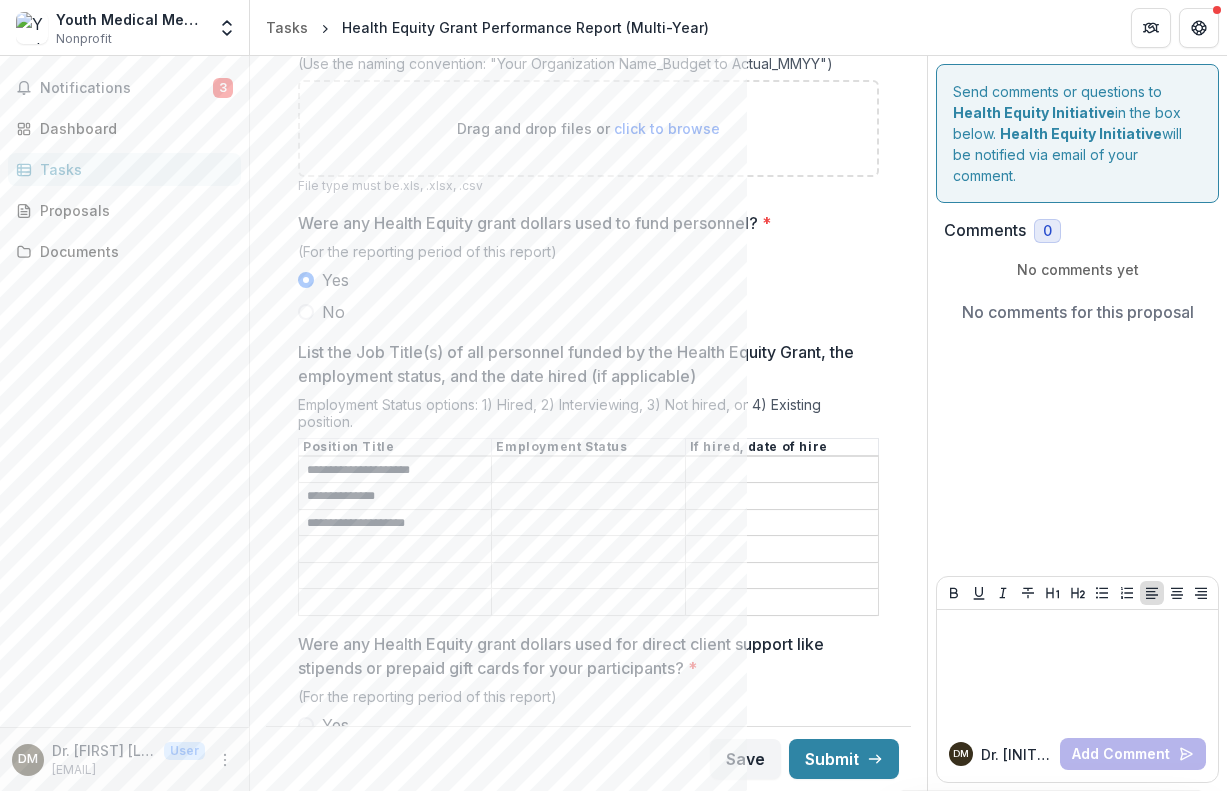 type on "**********" 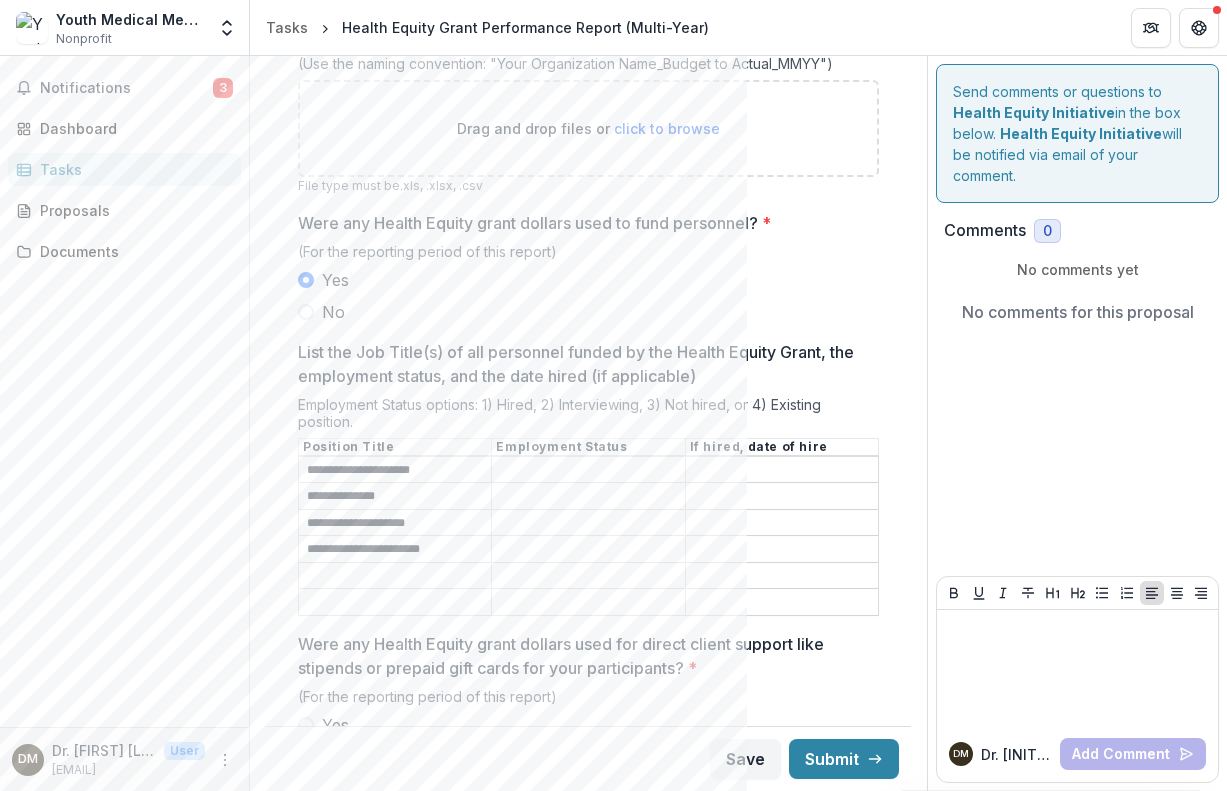 type on "**********" 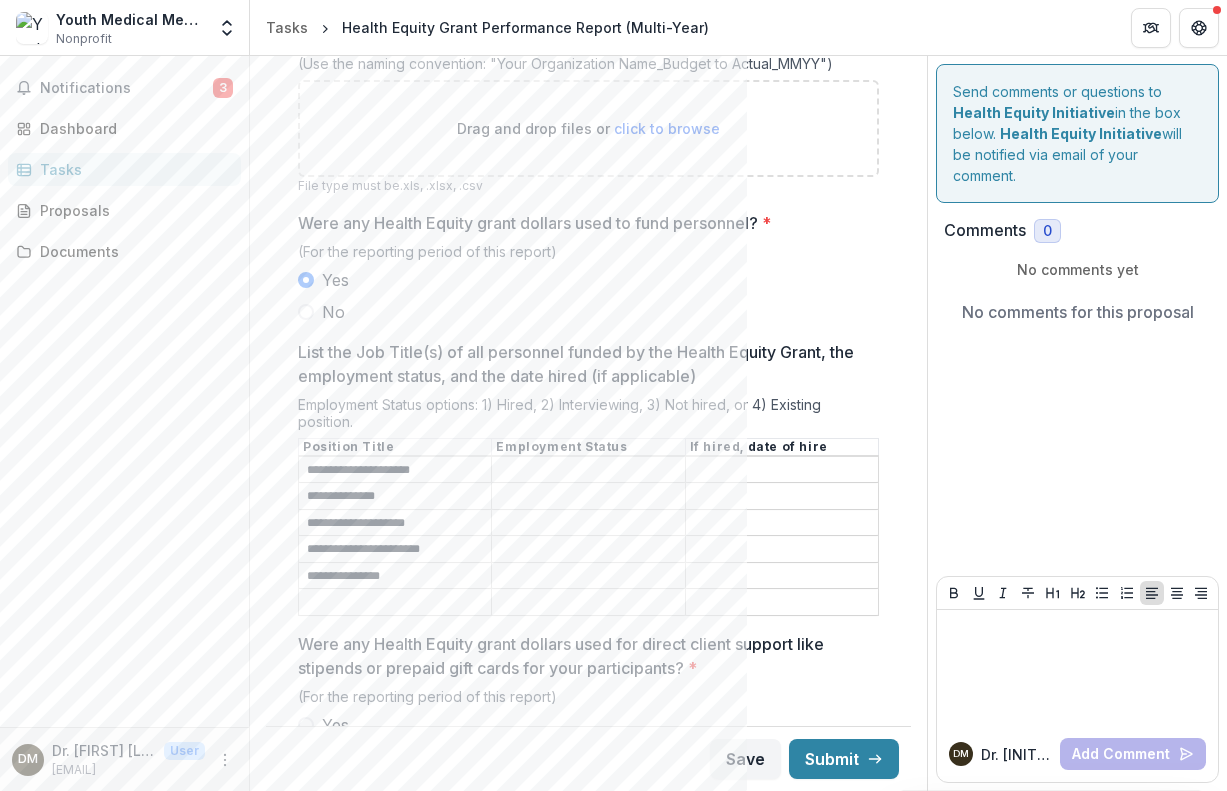 type on "**********" 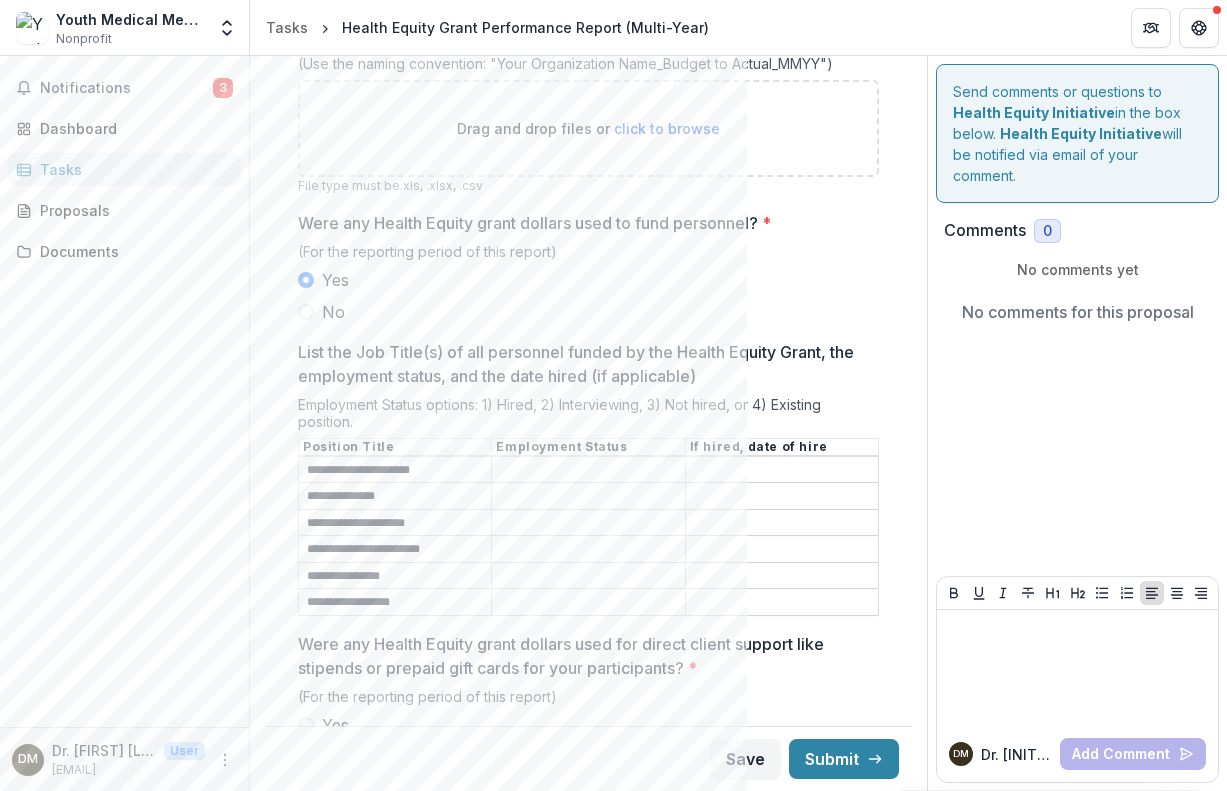 click on "**********" at bounding box center (588, 1496) 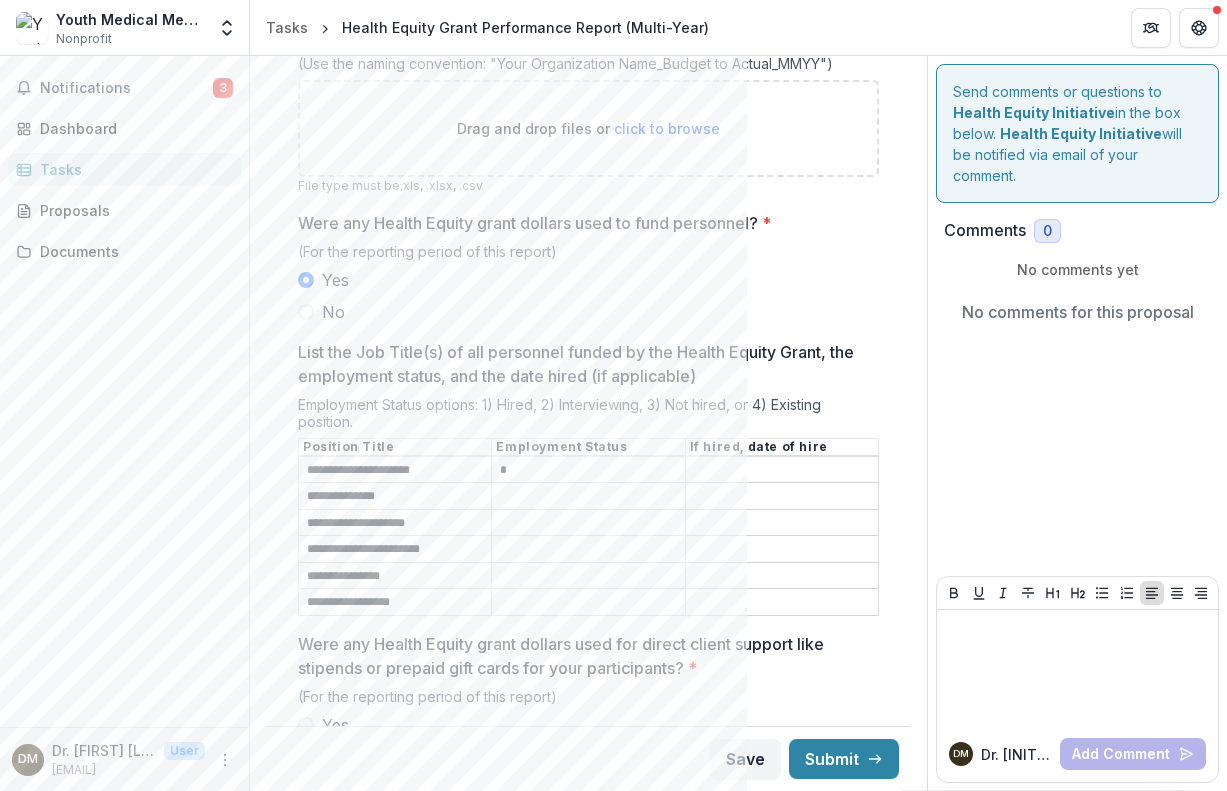 type on "*" 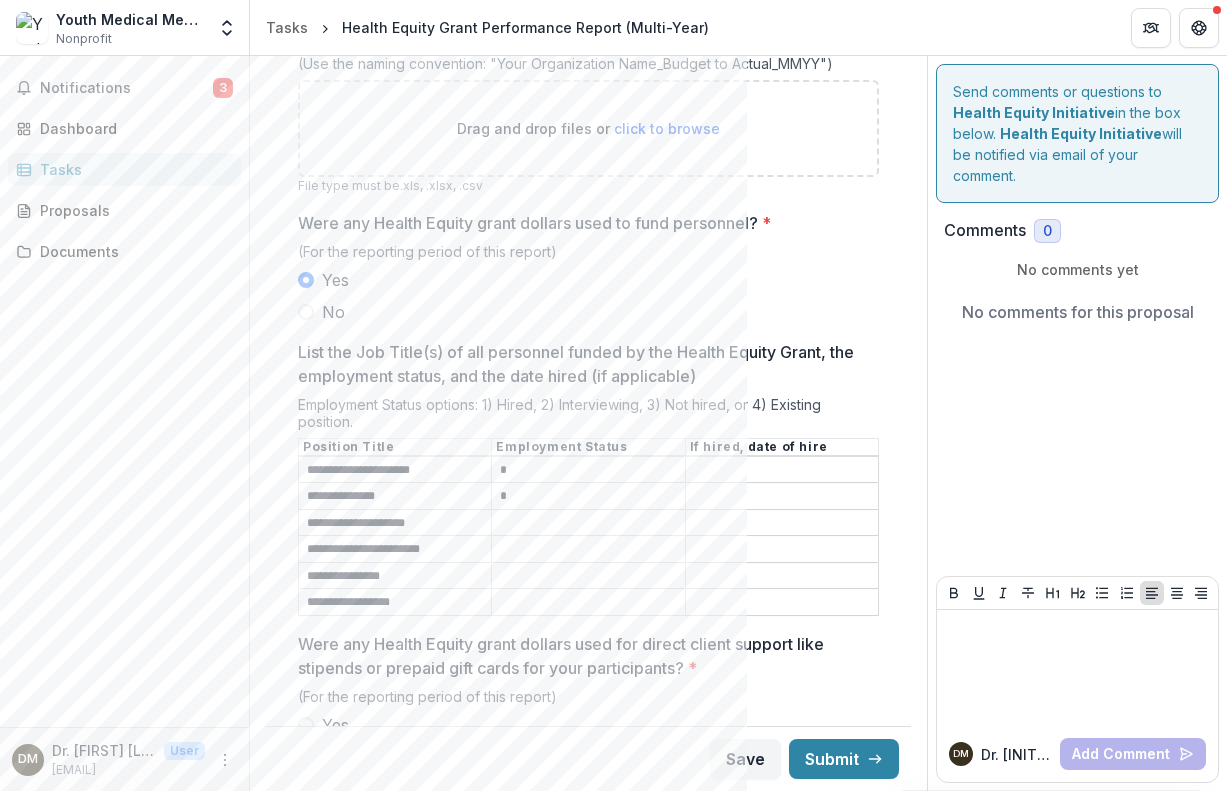 type on "*" 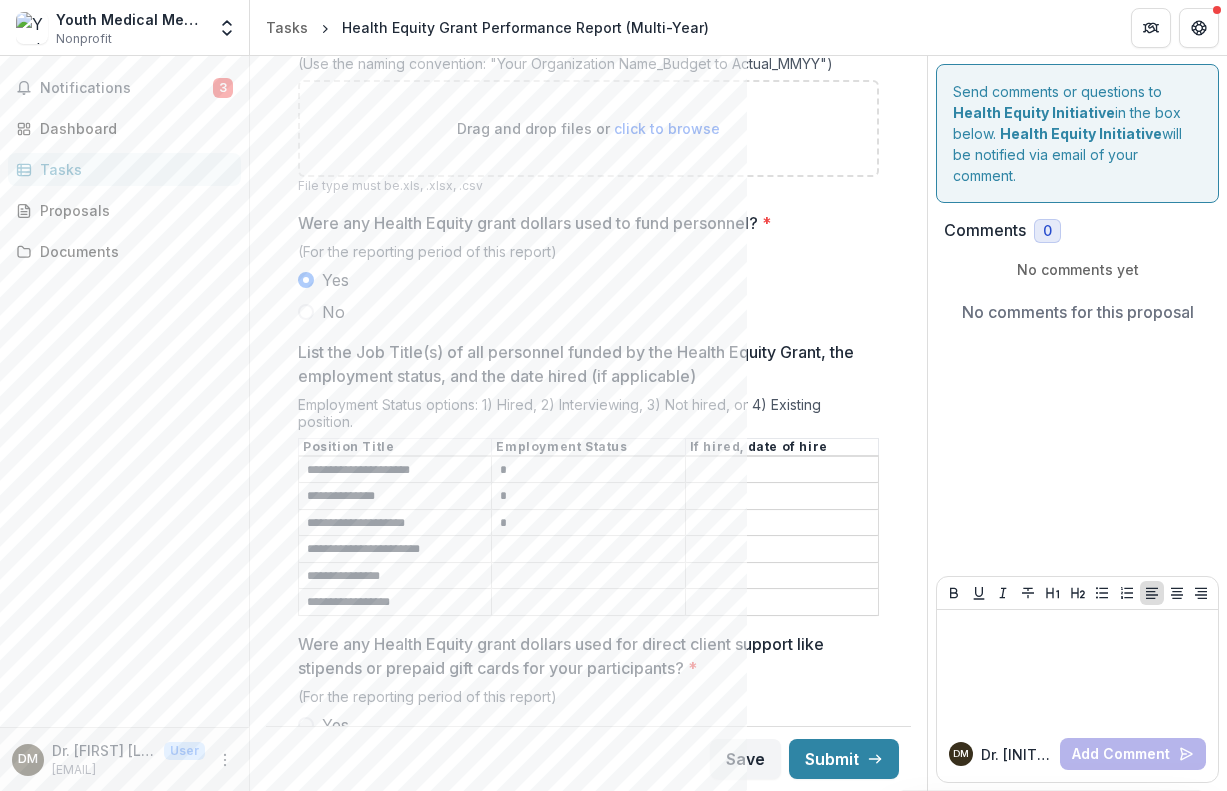 type on "*" 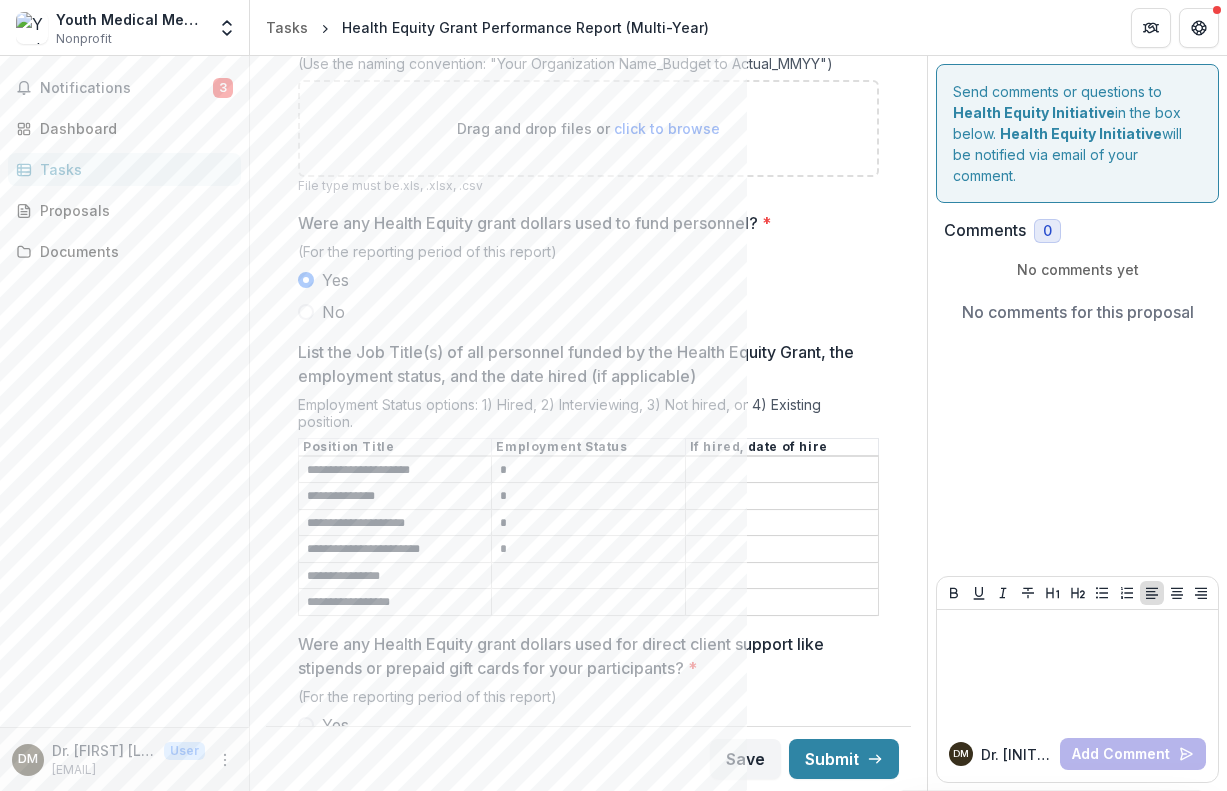 type on "*" 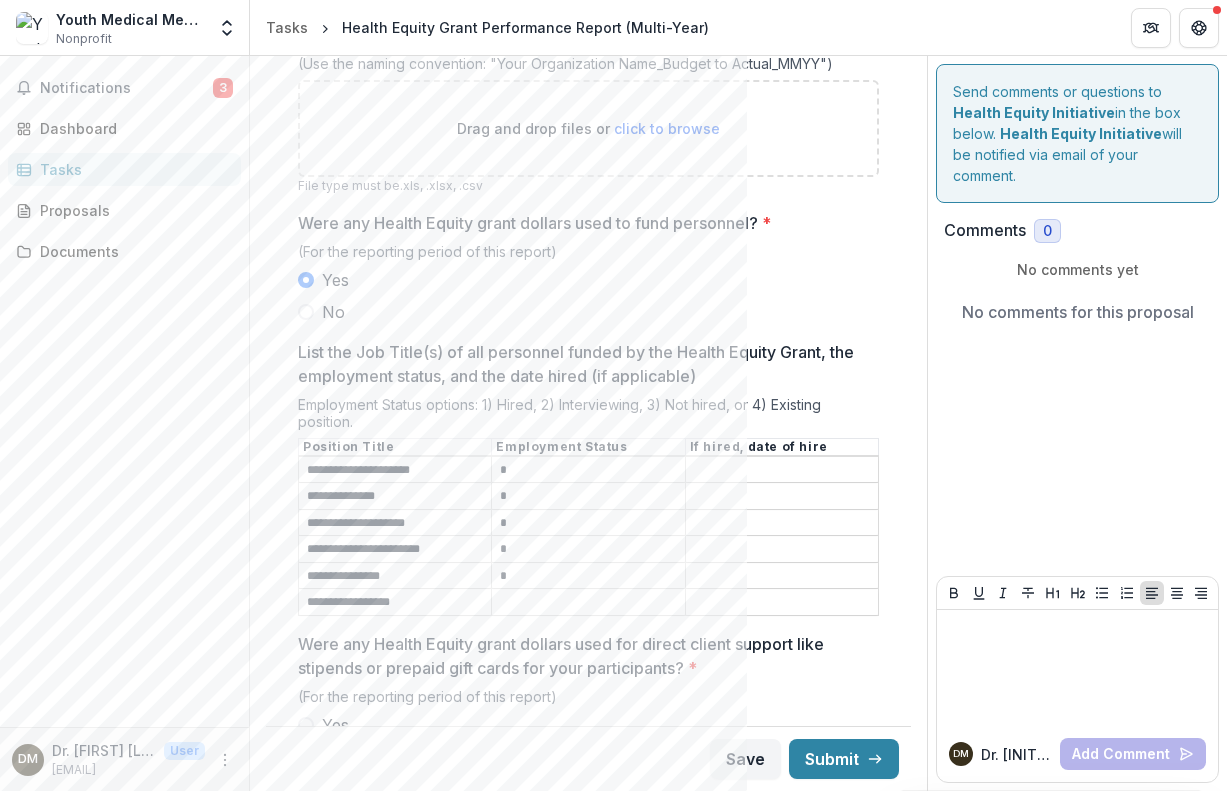 type on "*" 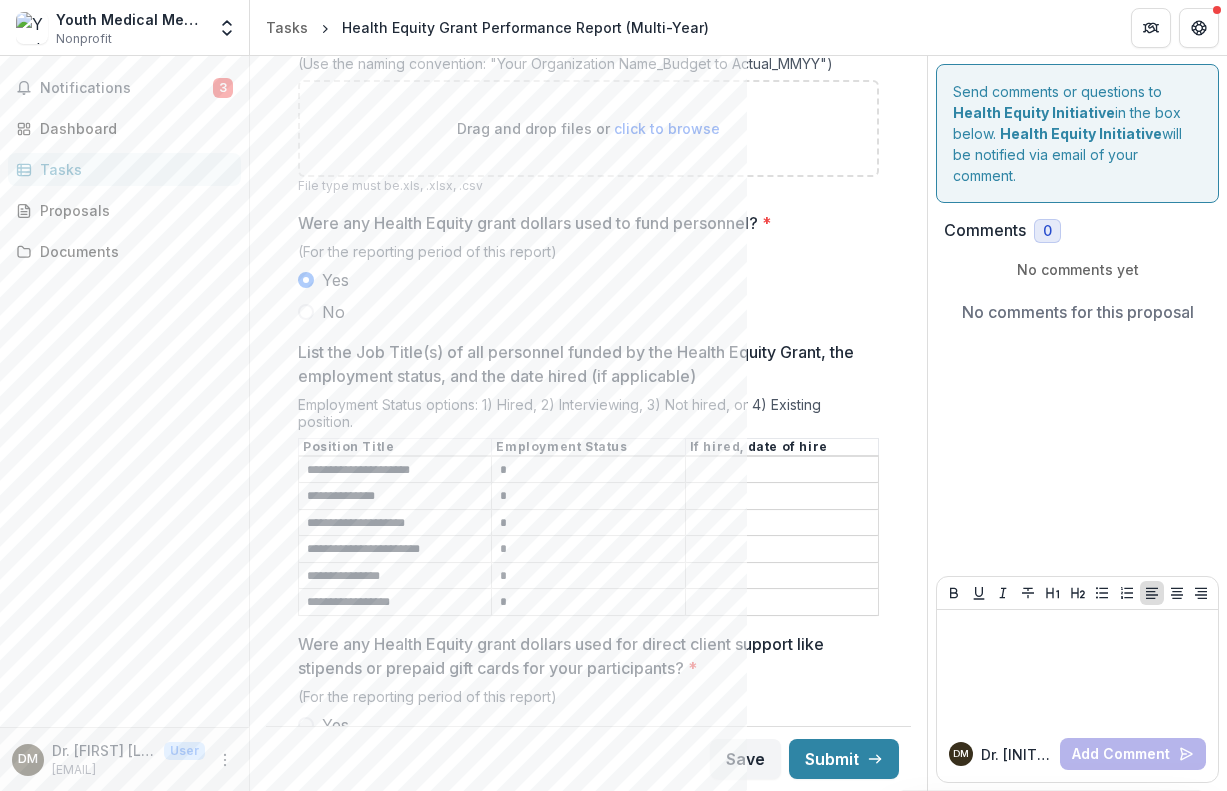 type on "*" 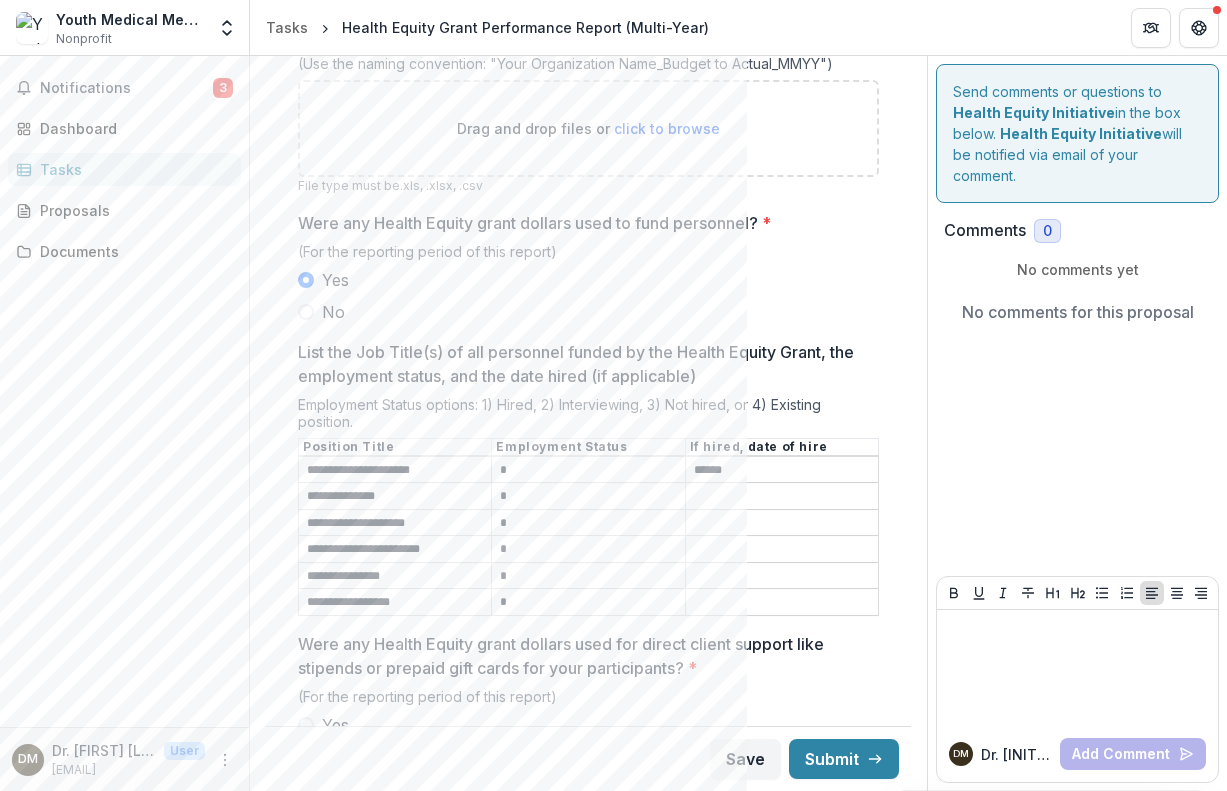type on "******" 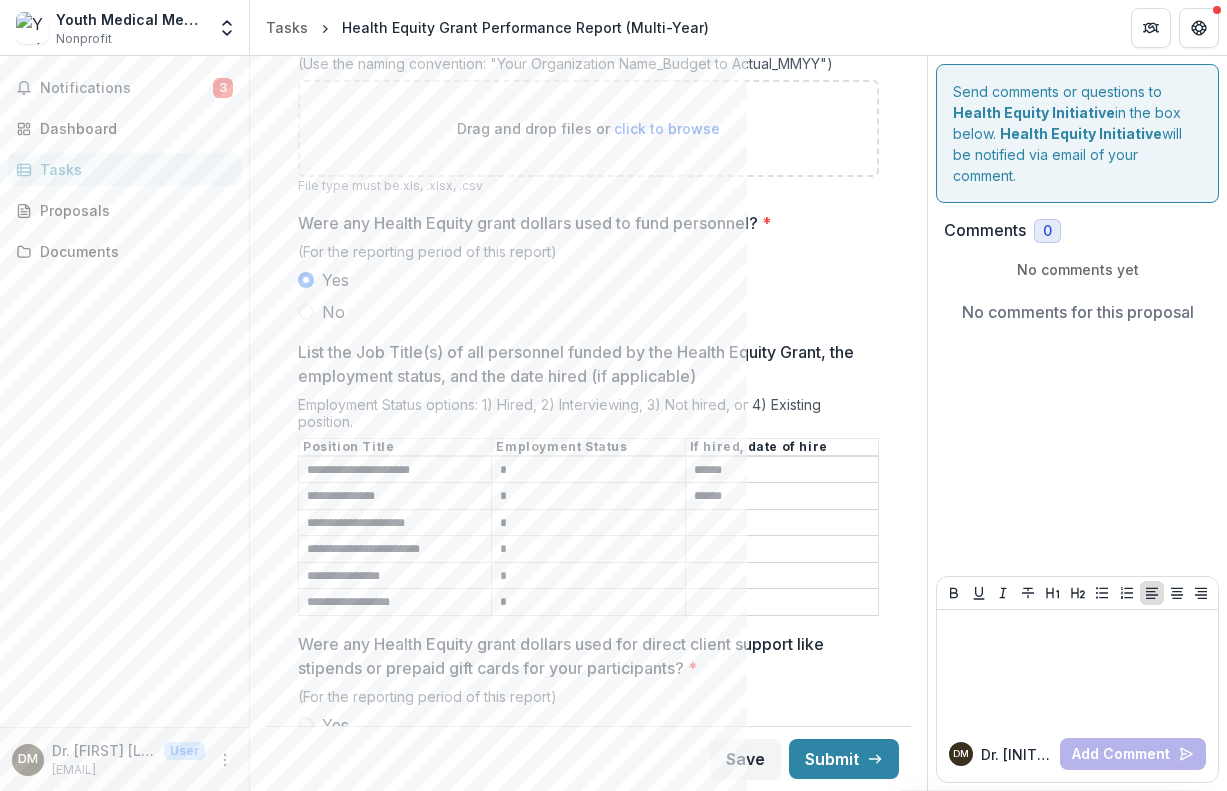 type on "******" 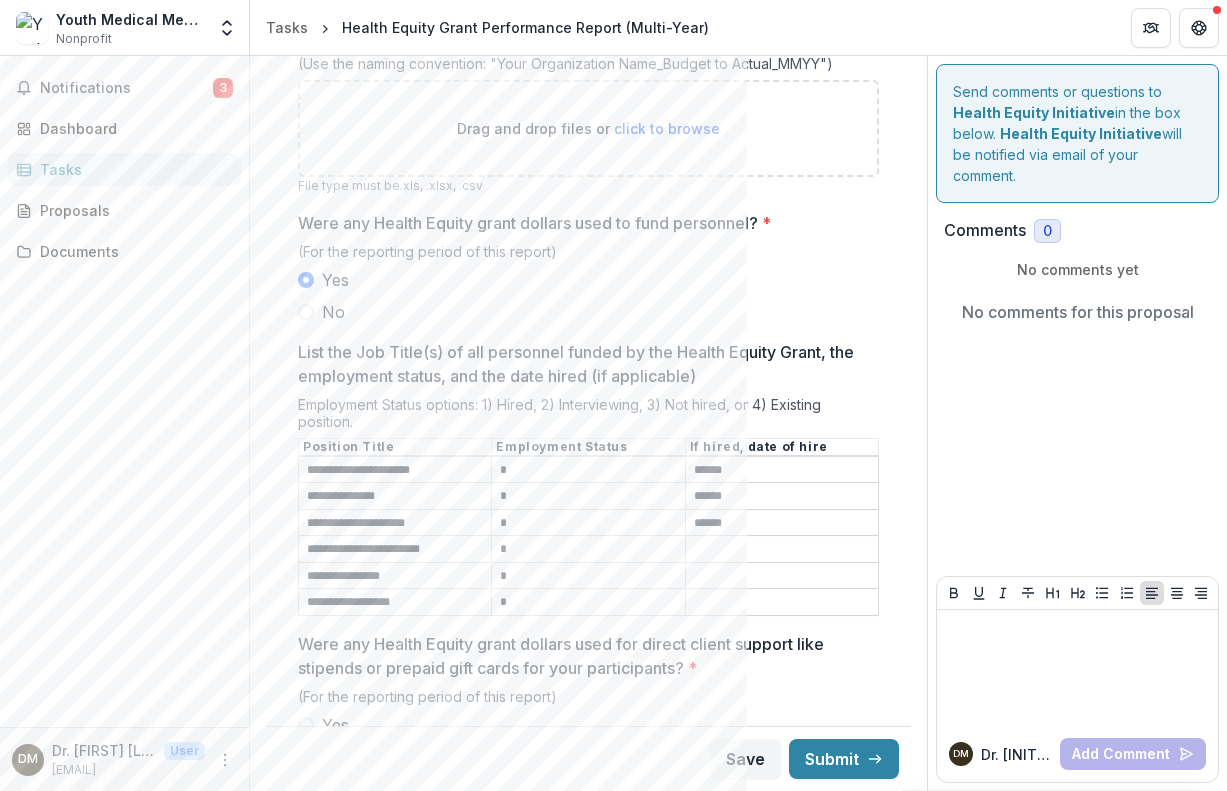type on "******" 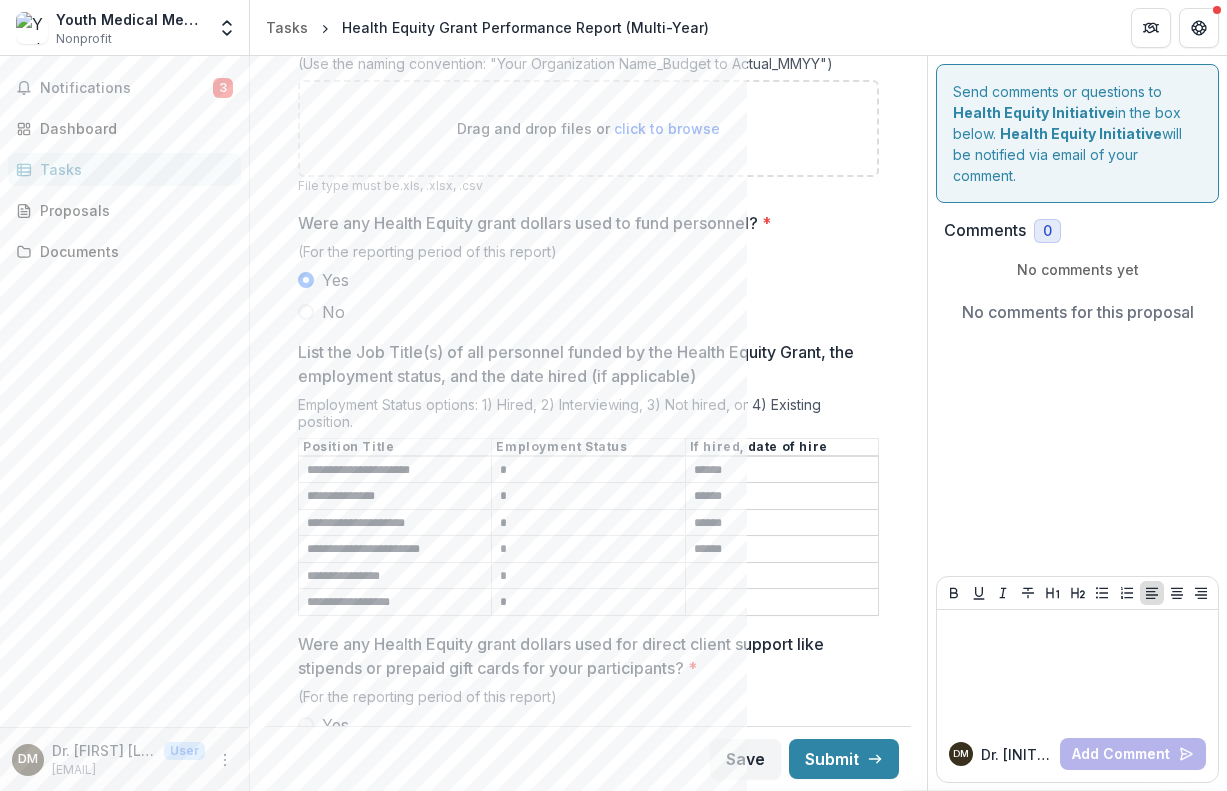 type on "******" 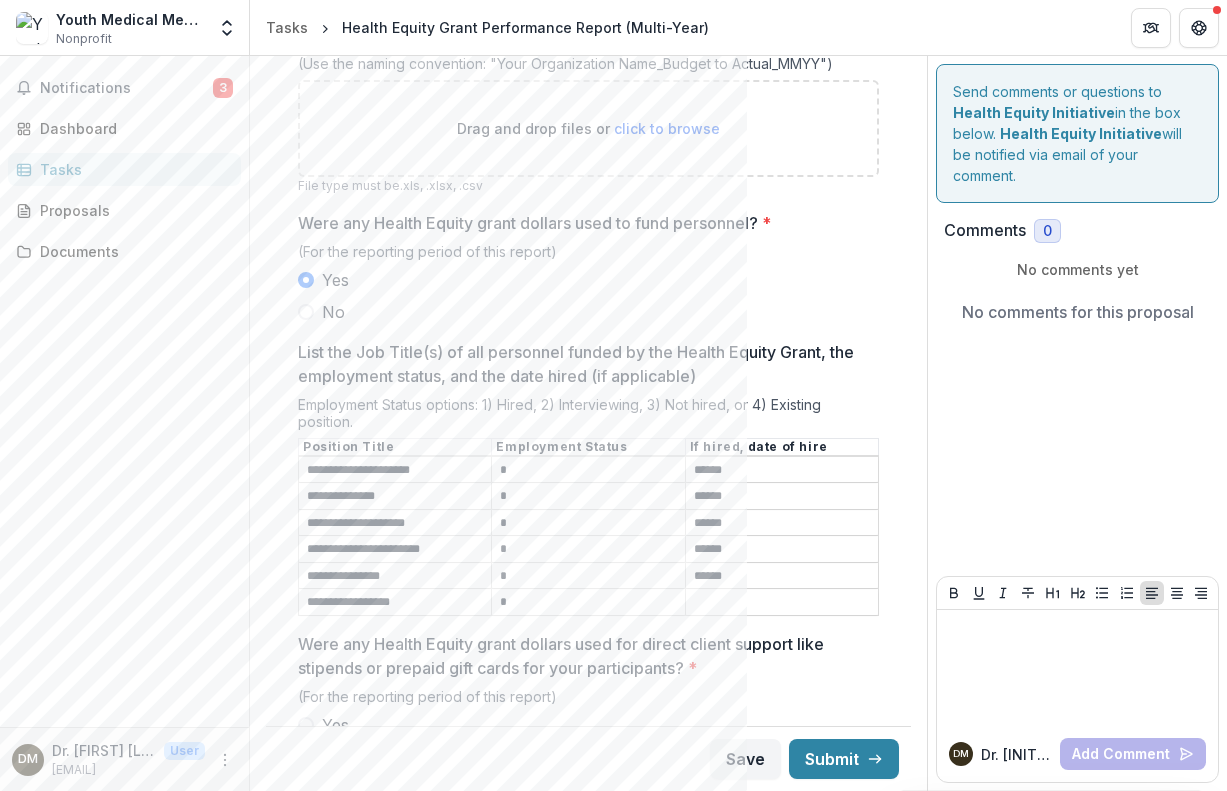 type on "******" 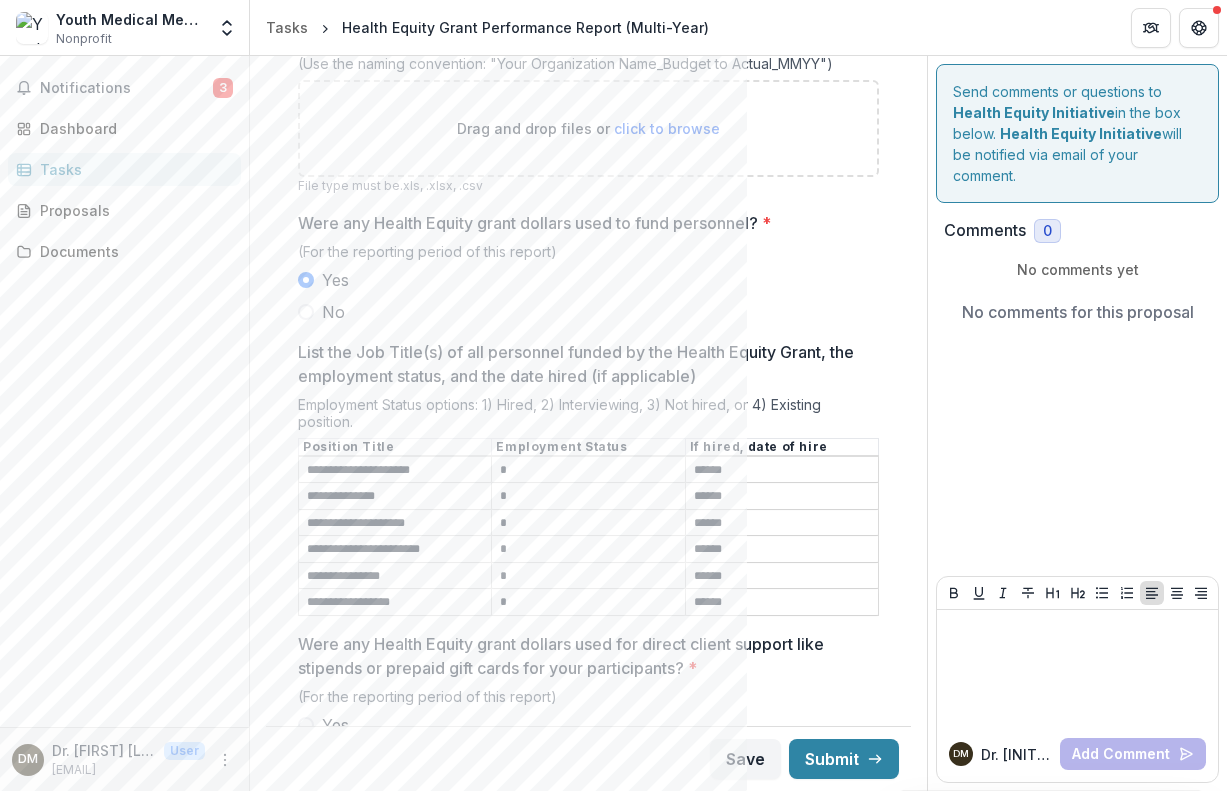 type on "******" 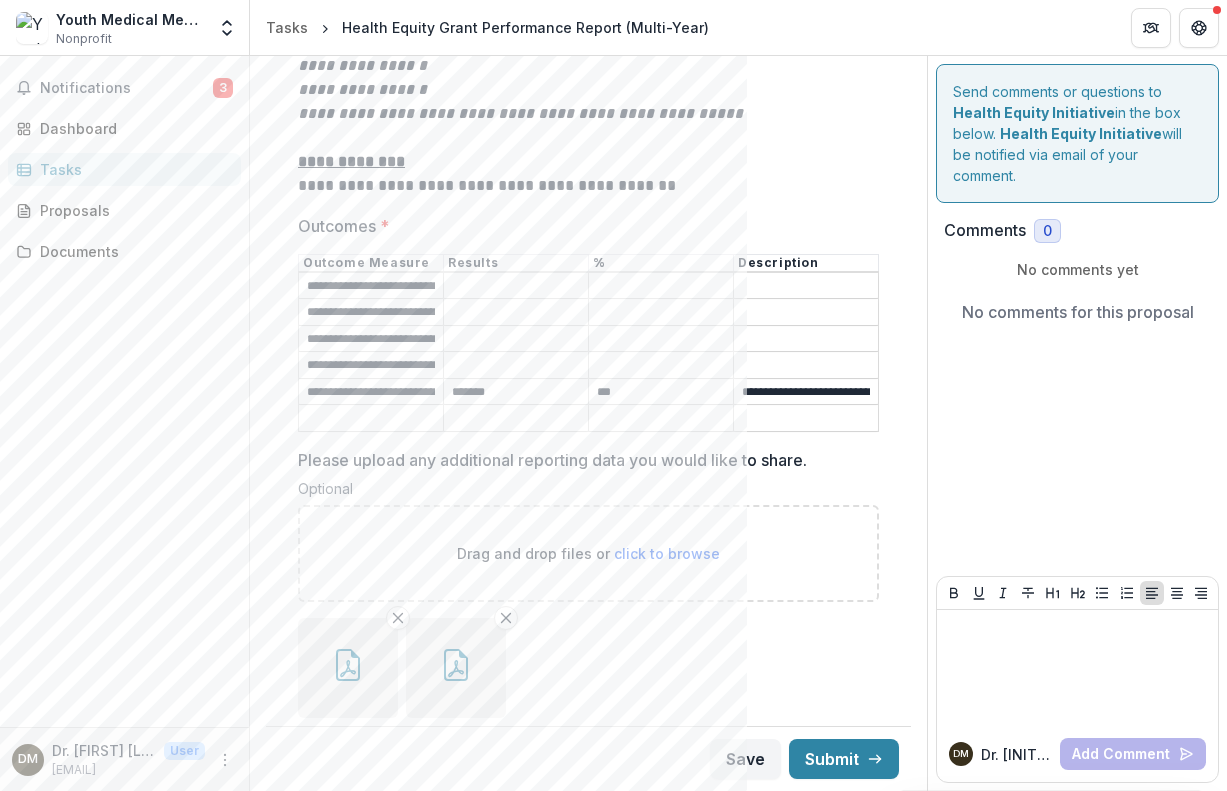 scroll, scrollTop: 3902, scrollLeft: 0, axis: vertical 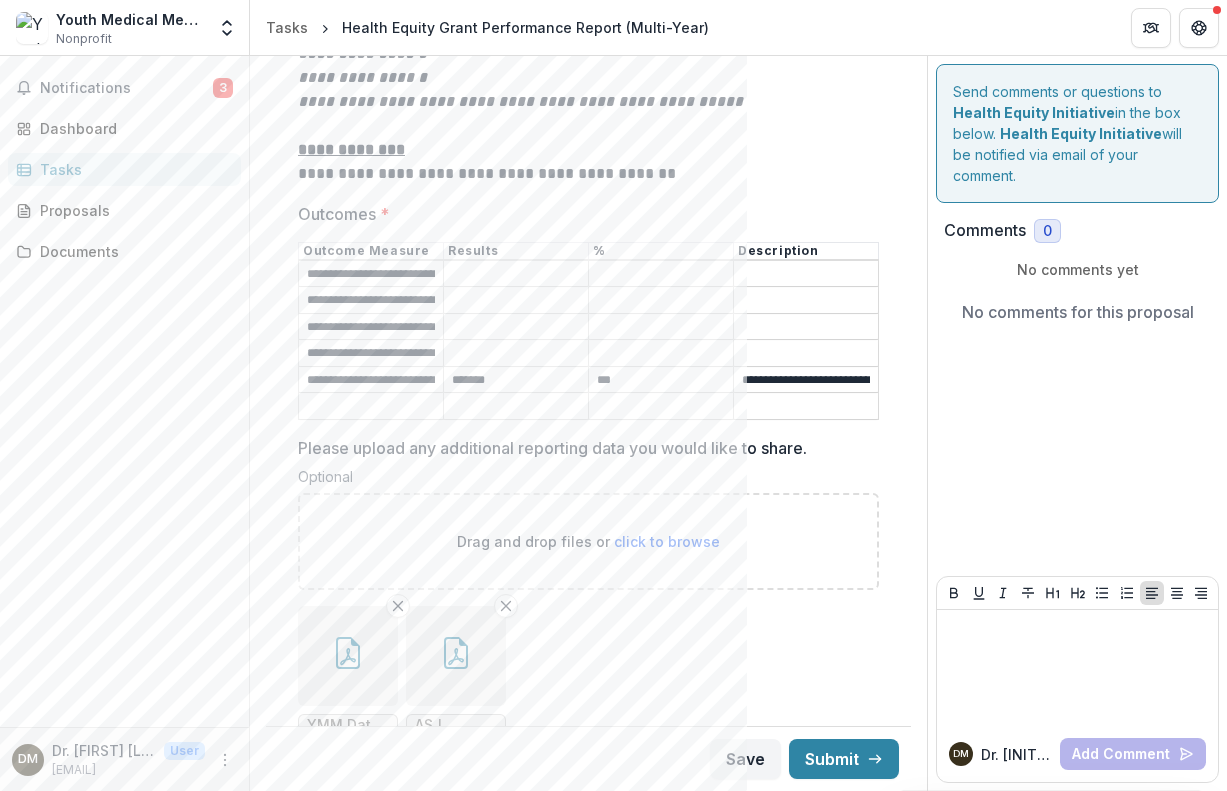 click on "**********" at bounding box center (371, 274) 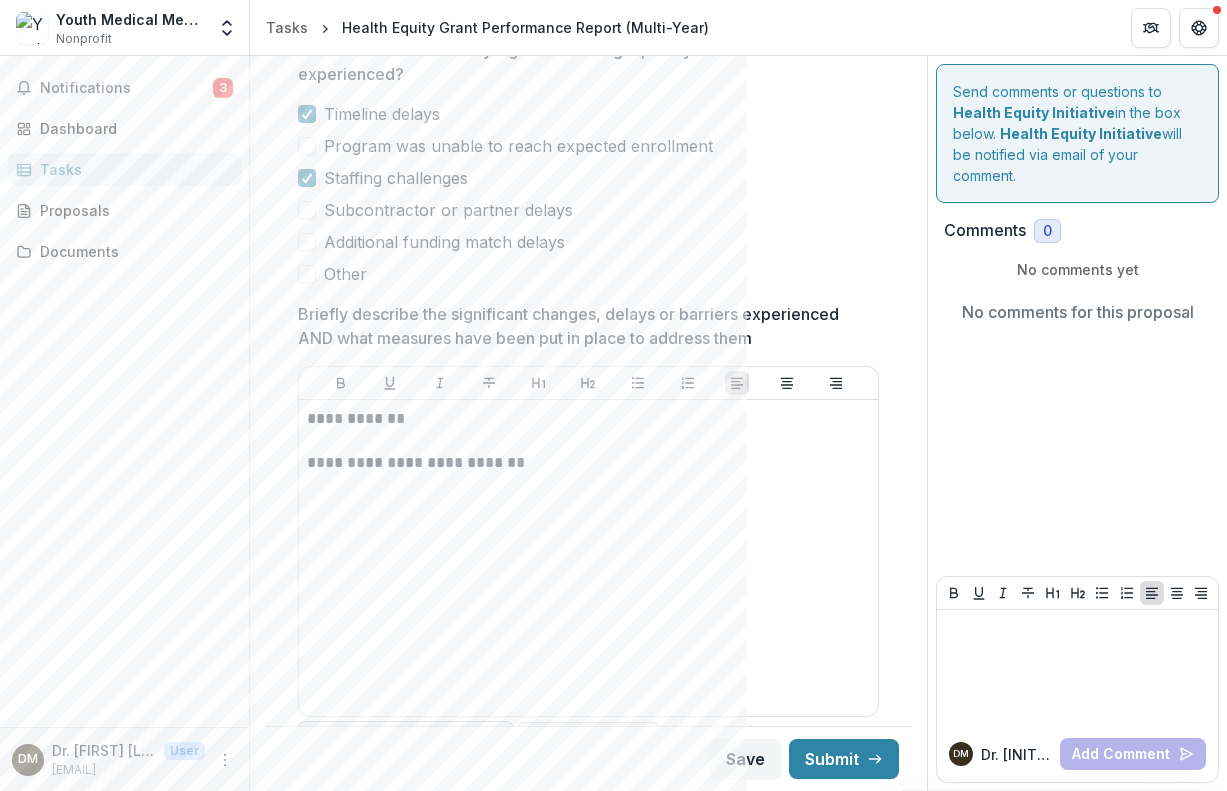 scroll, scrollTop: 5089, scrollLeft: 0, axis: vertical 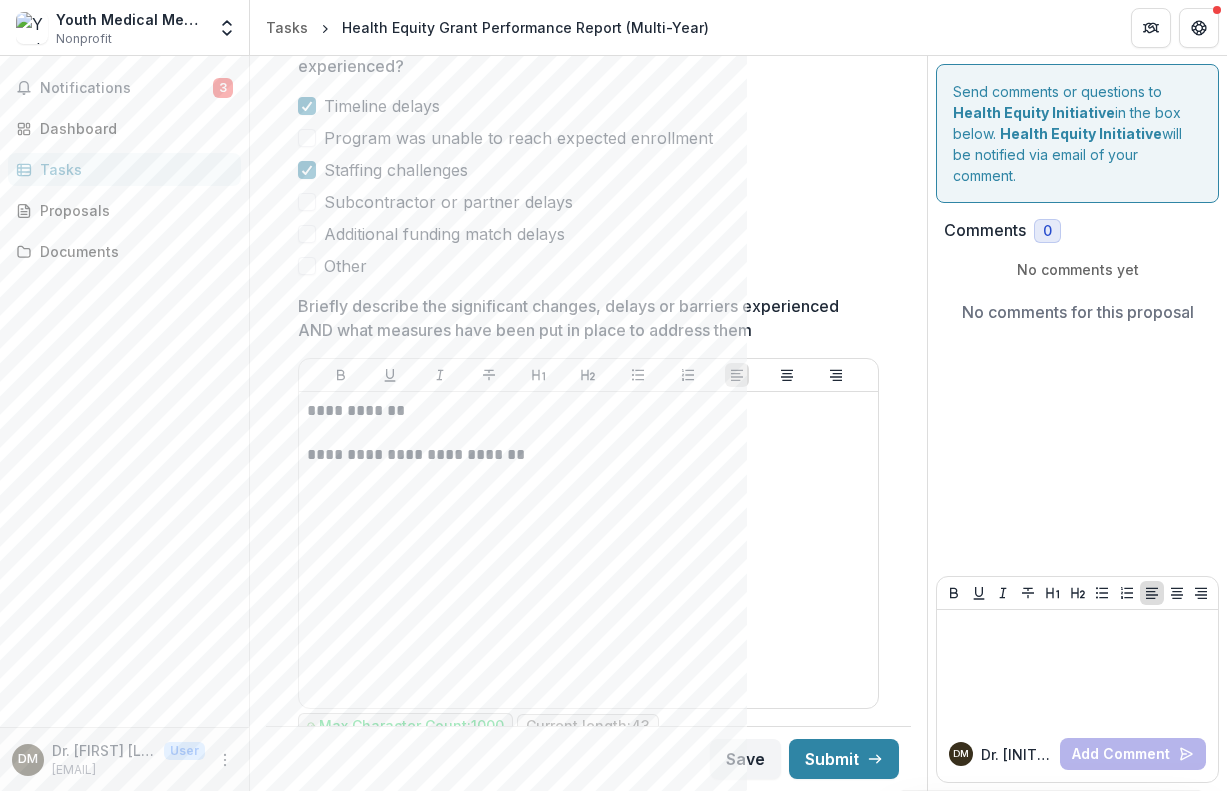 type on "**********" 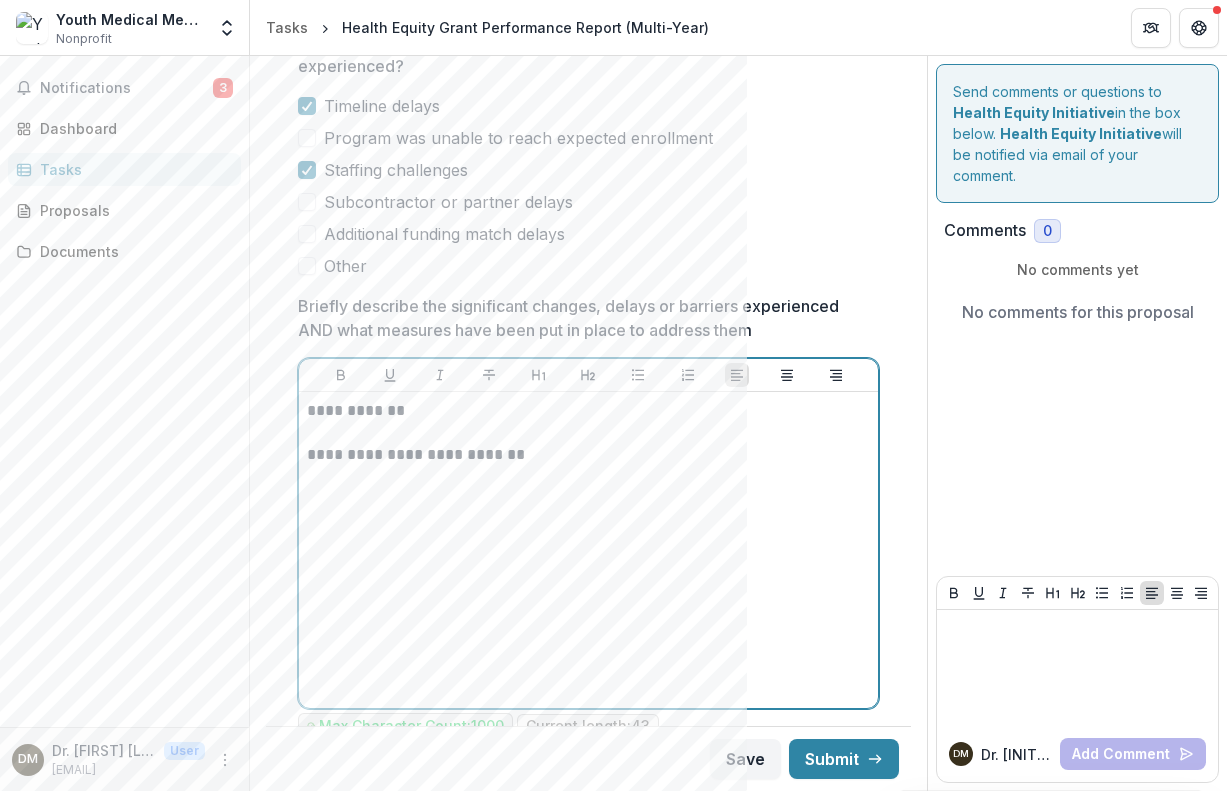 click on "**********" at bounding box center [585, 455] 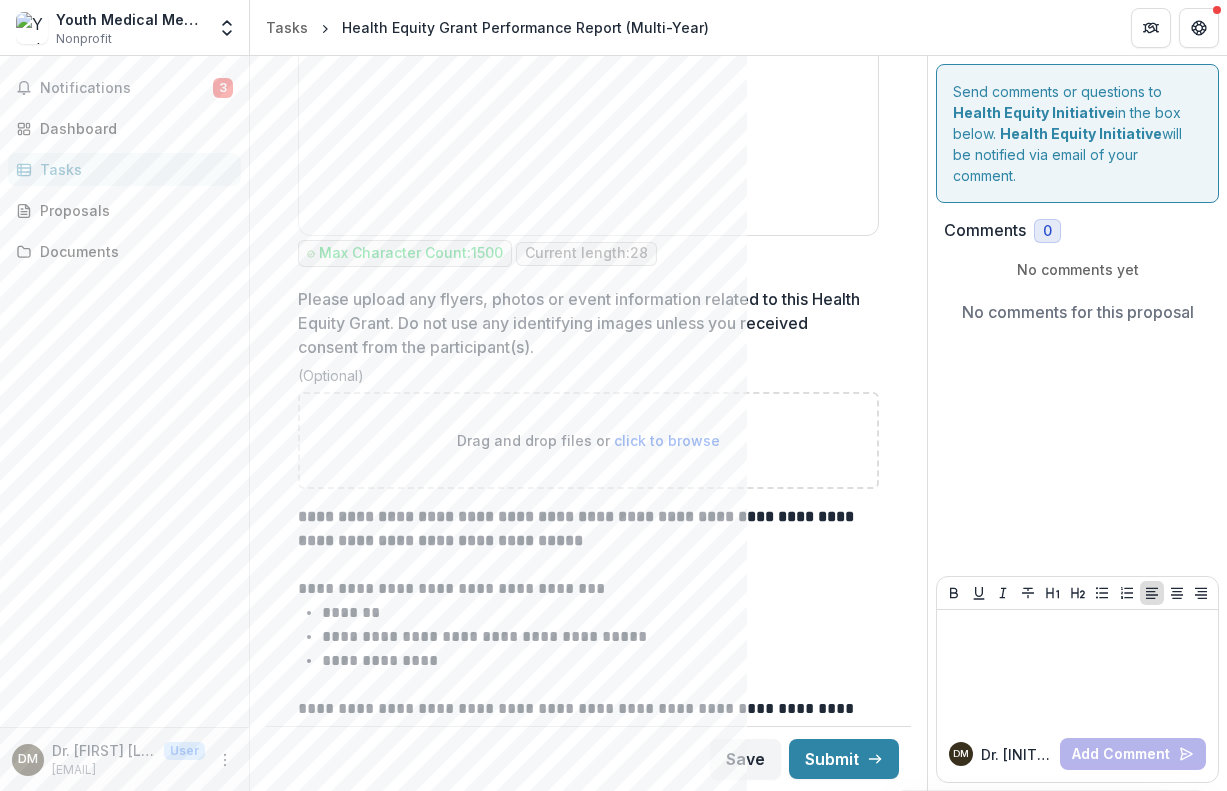 scroll, scrollTop: 6025, scrollLeft: 0, axis: vertical 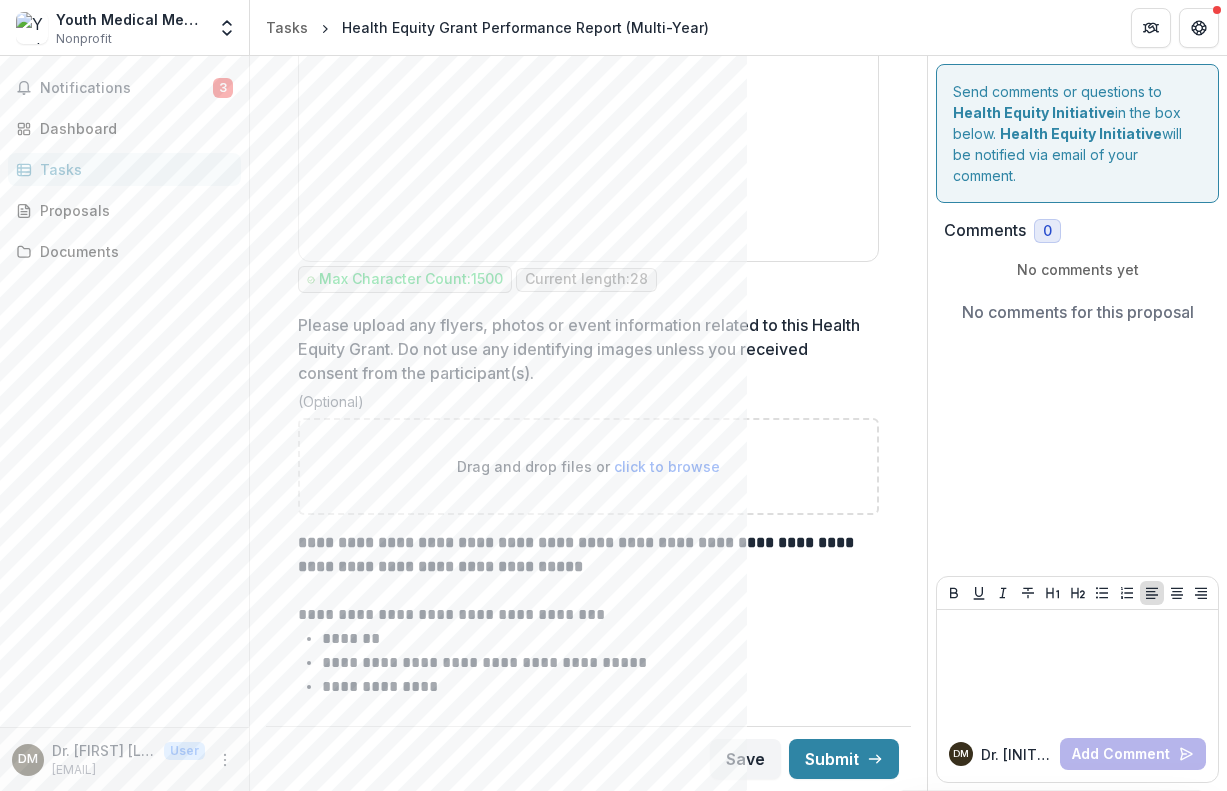 click on "click to browse" at bounding box center [667, 466] 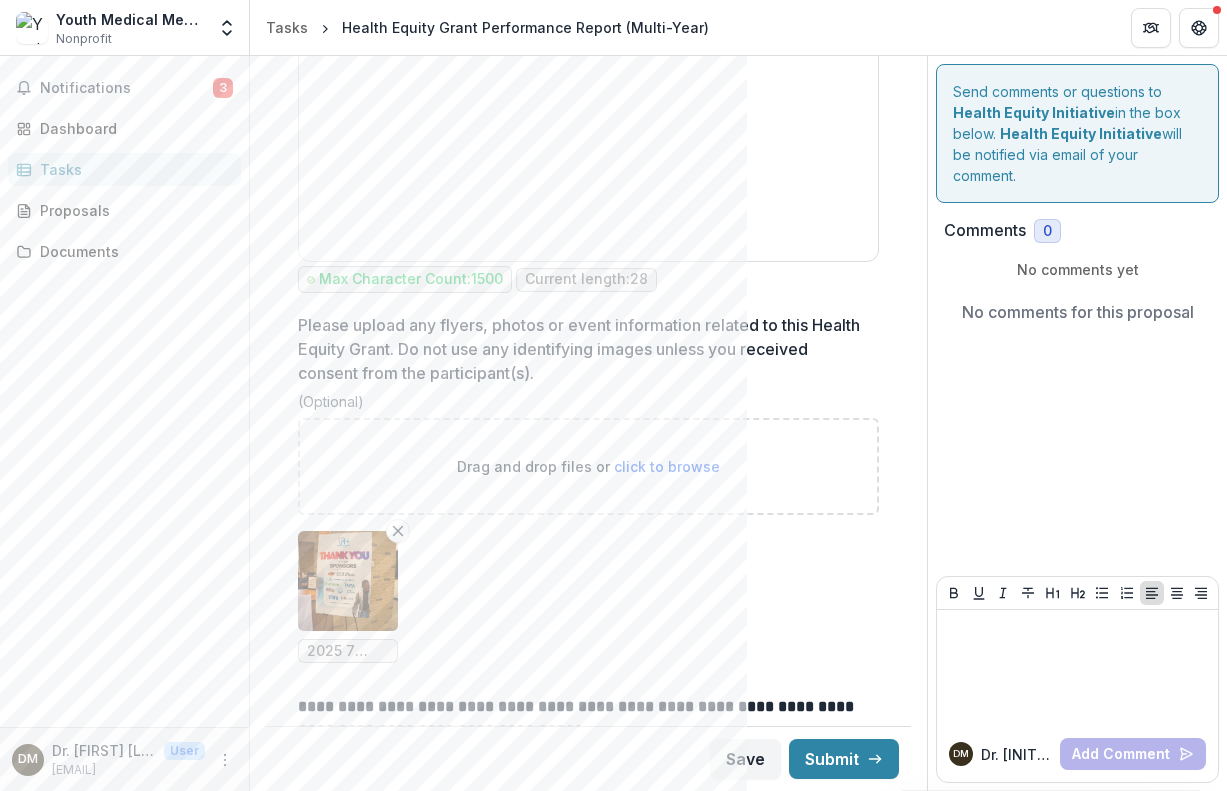 click on "click to browse" at bounding box center [667, 466] 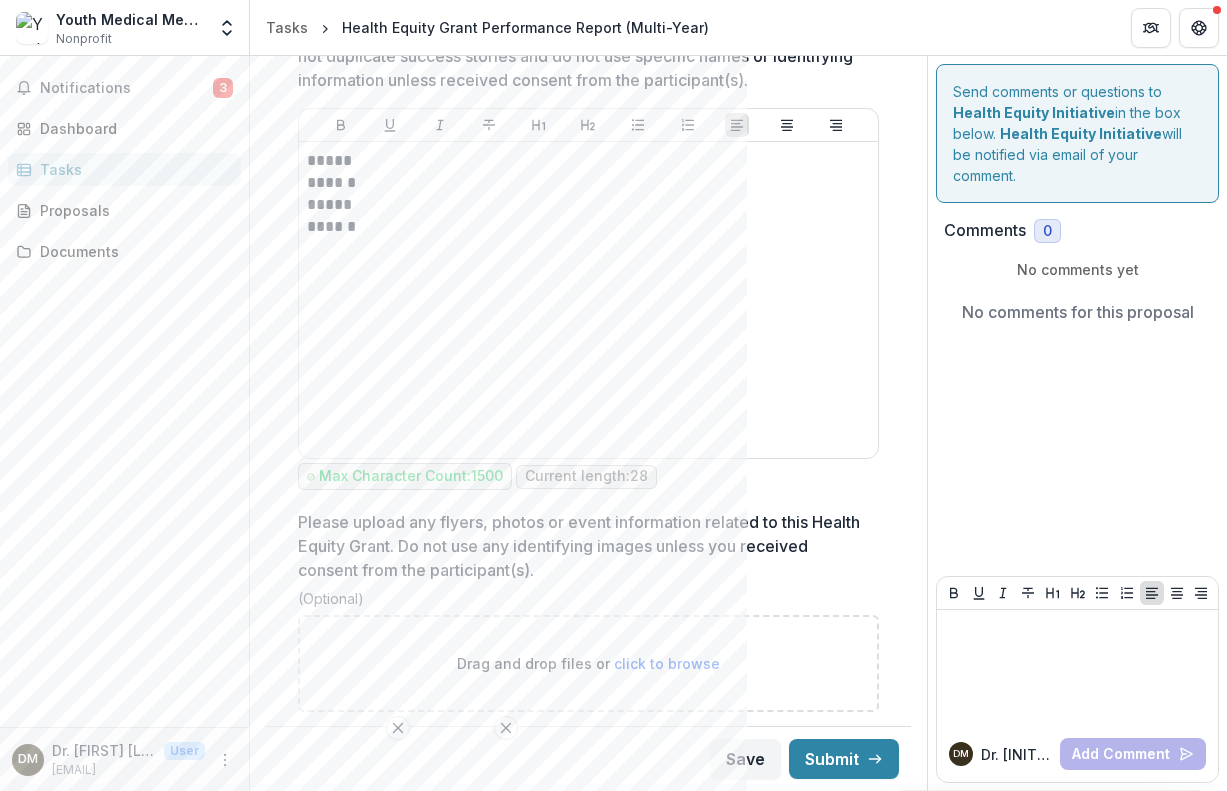 scroll, scrollTop: 5819, scrollLeft: 0, axis: vertical 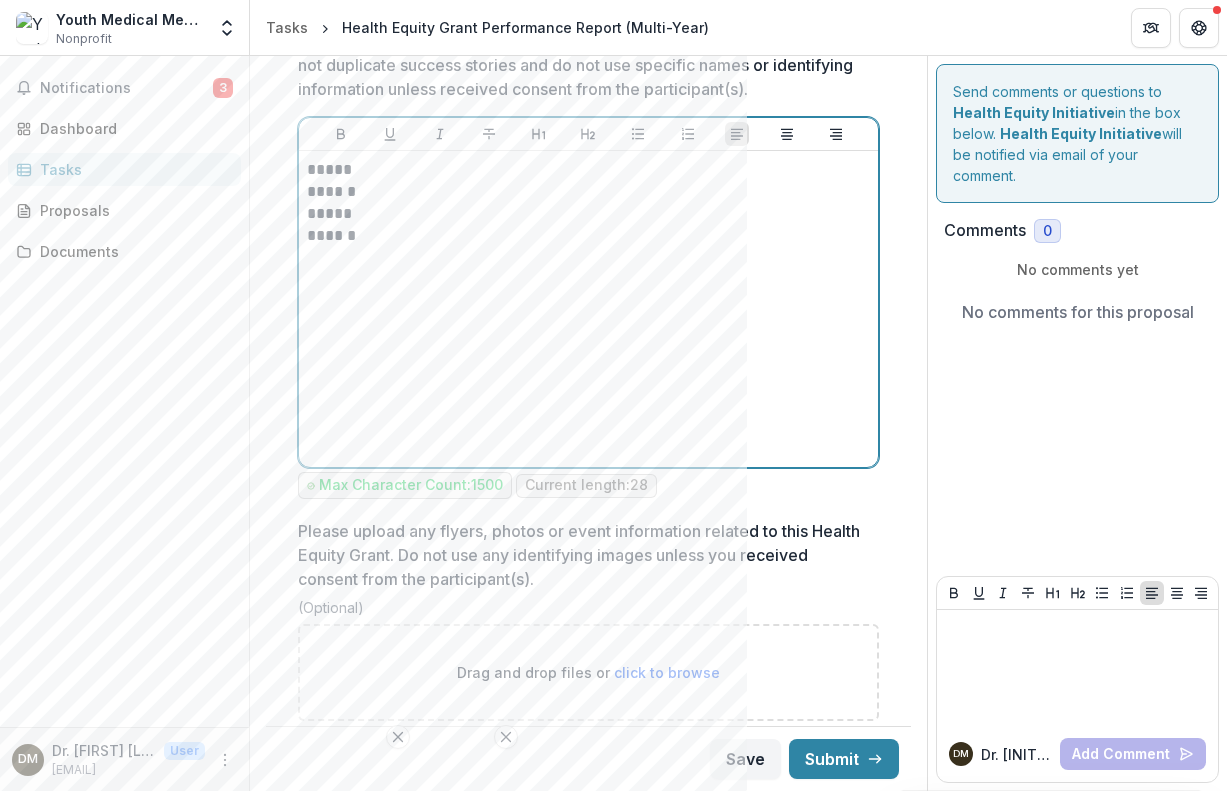 click on "******" at bounding box center [585, 236] 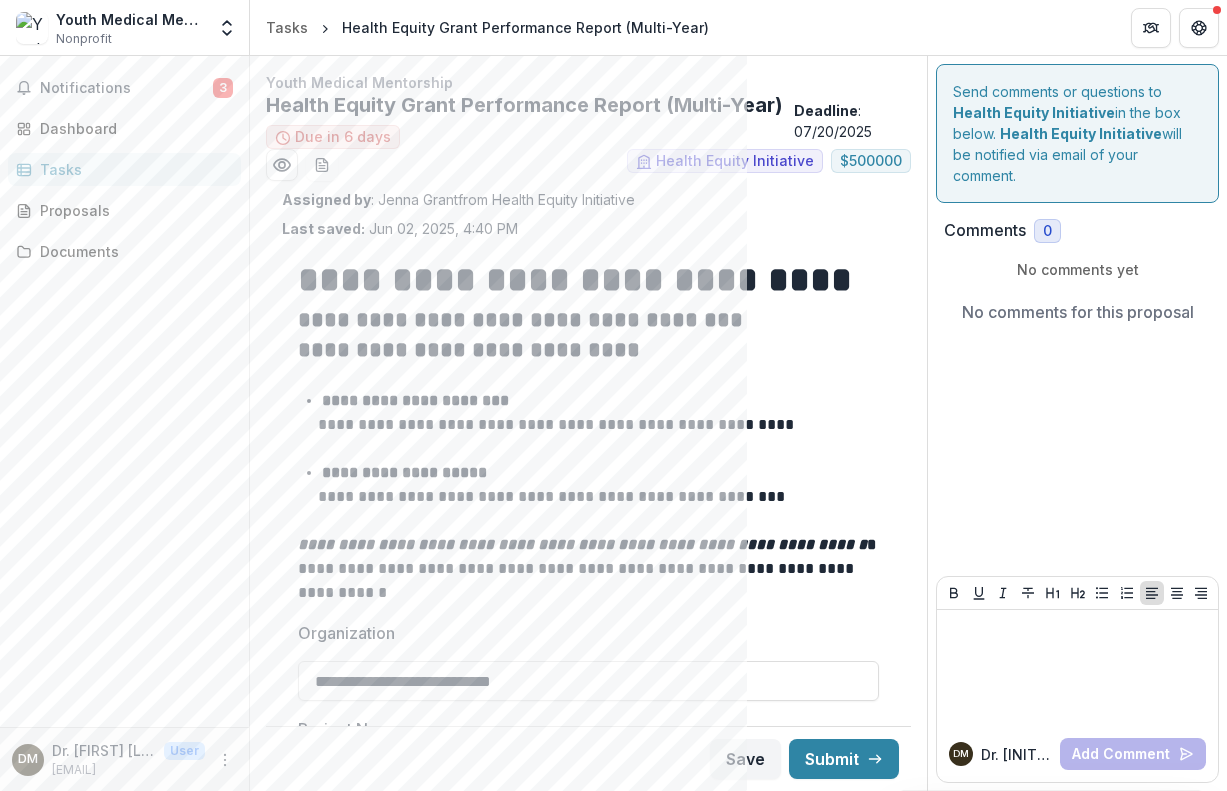 scroll, scrollTop: 0, scrollLeft: 0, axis: both 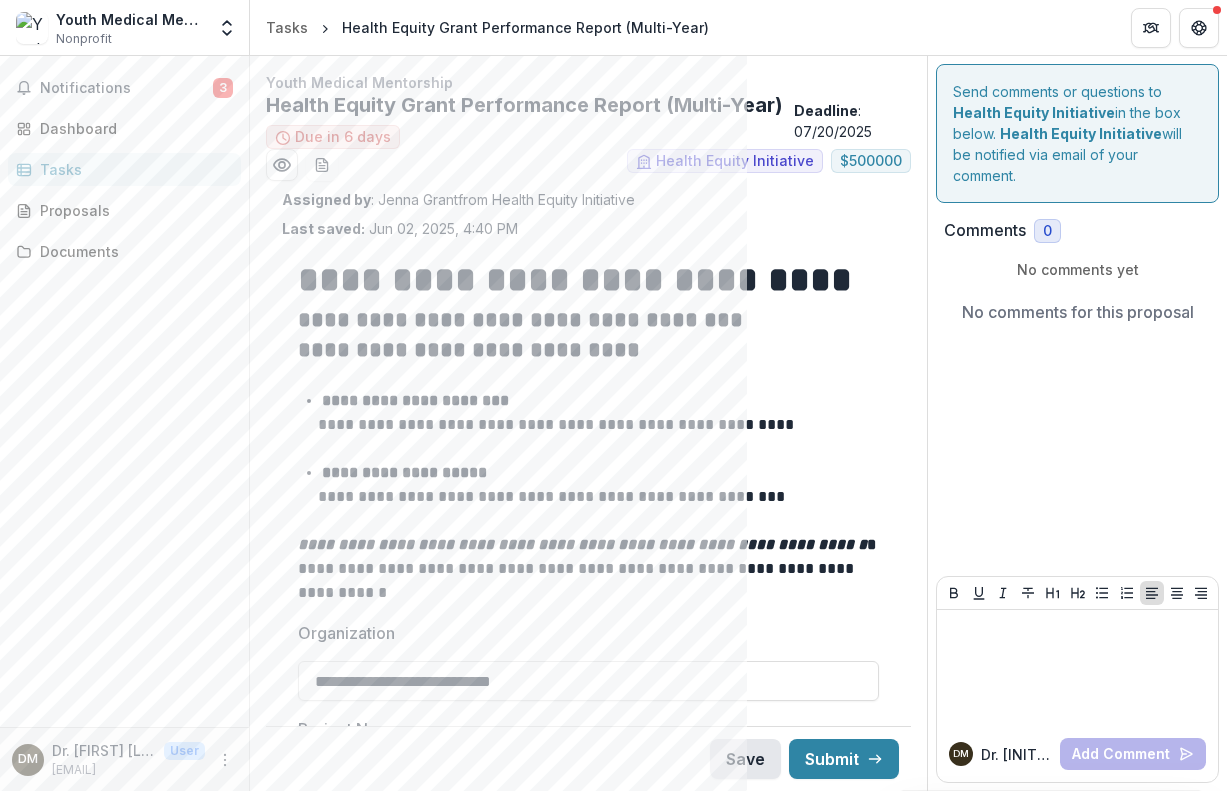 click on "Save" at bounding box center (745, 759) 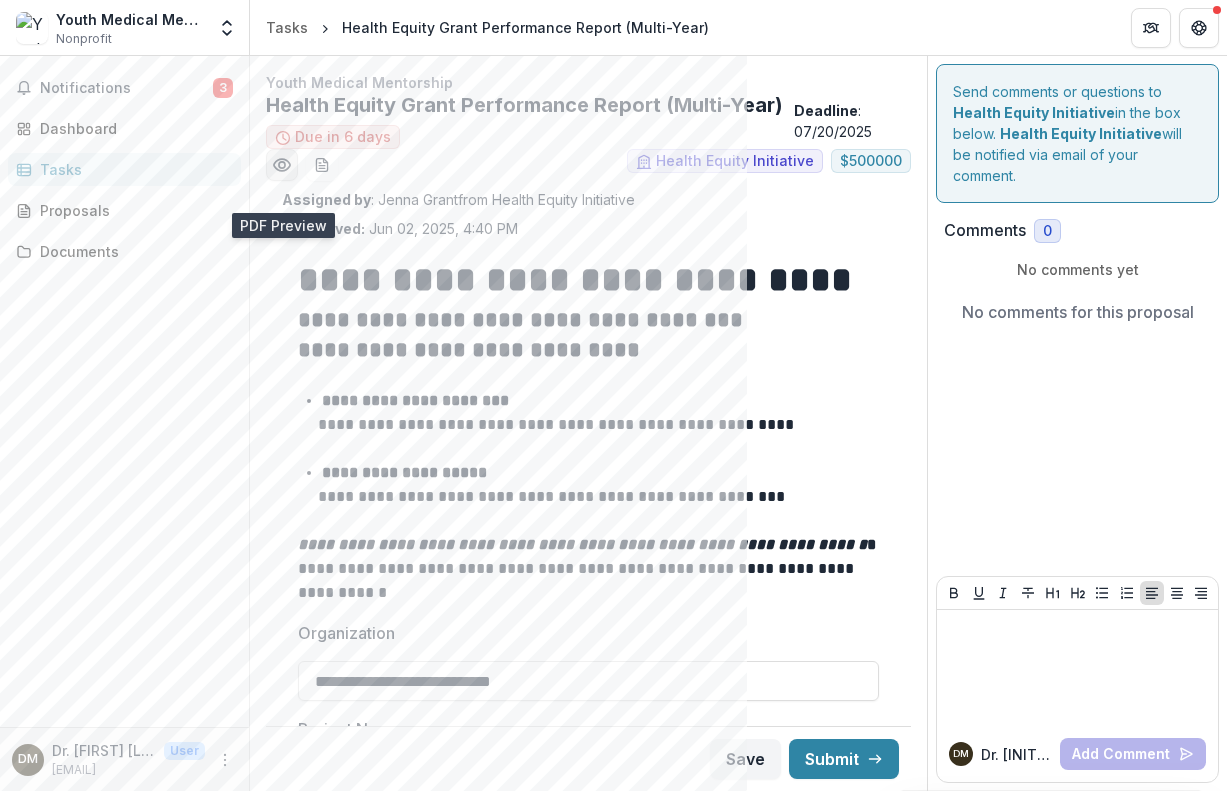 click at bounding box center [282, 165] 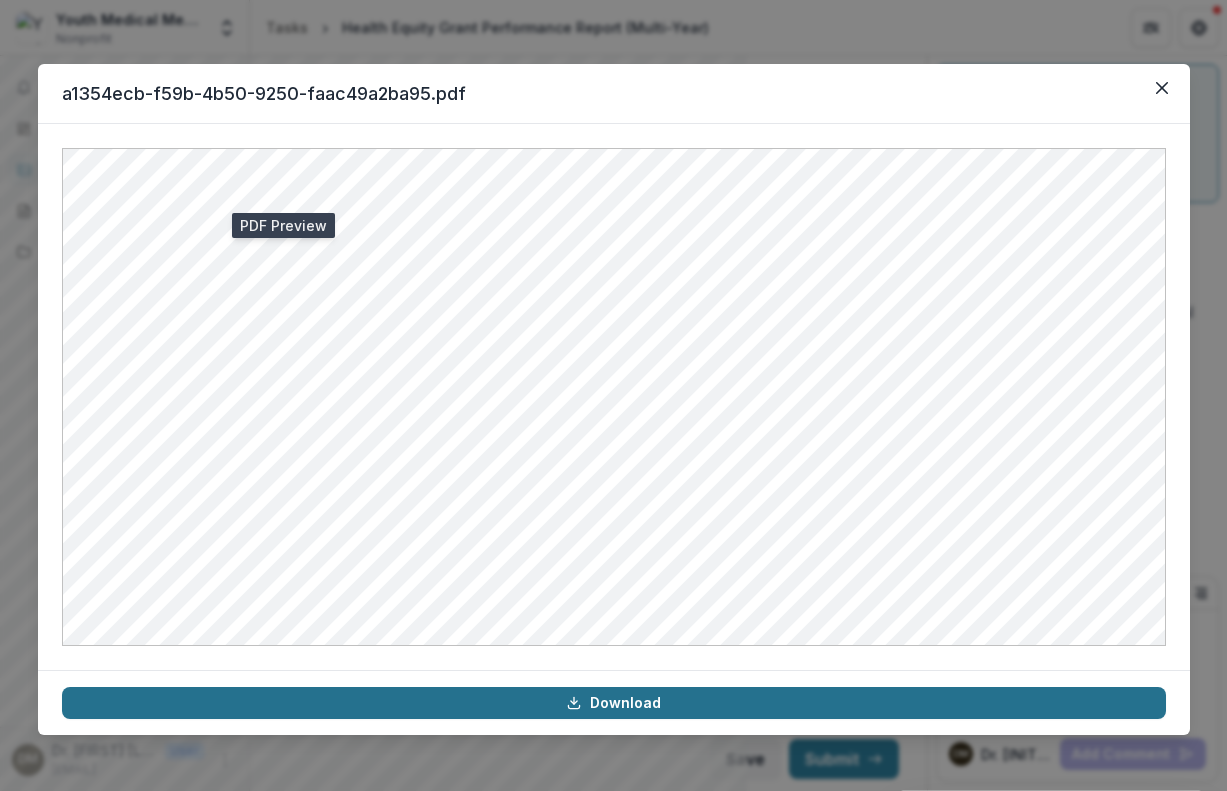 click on "Download" at bounding box center (614, 703) 